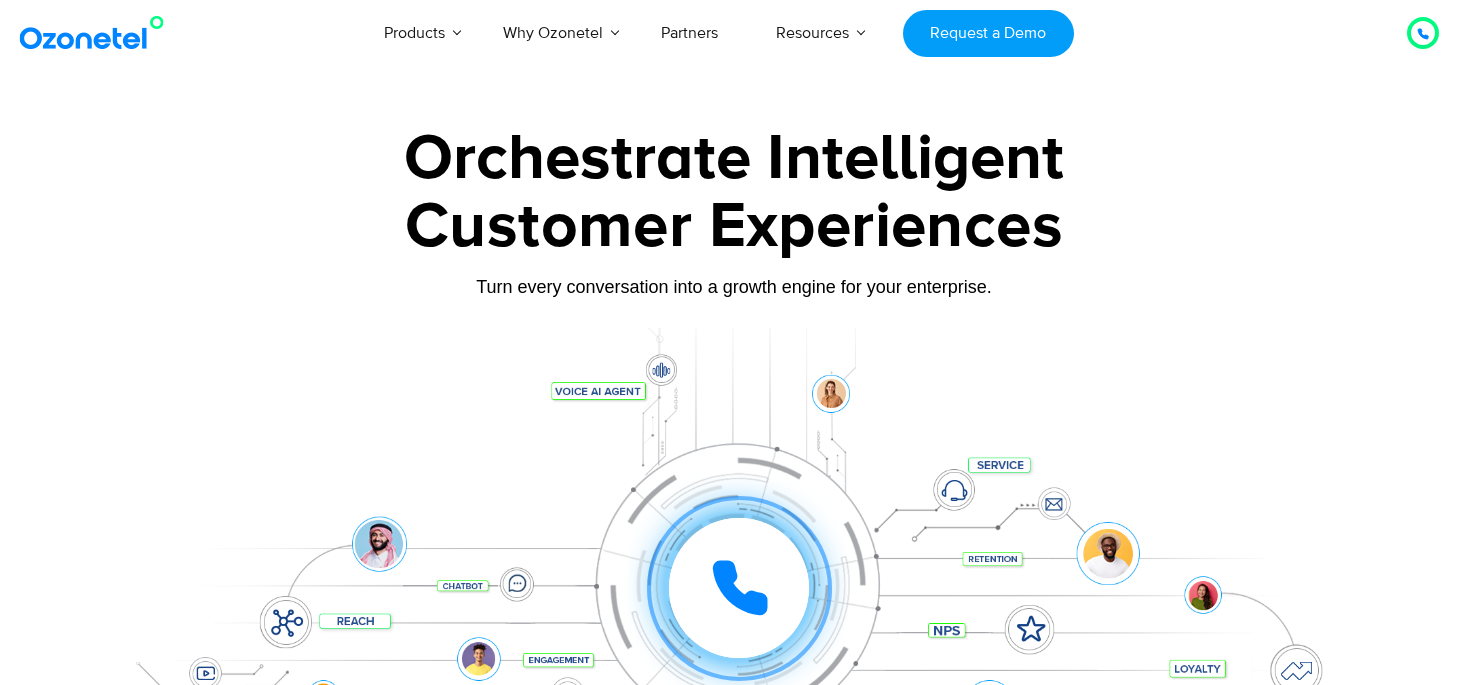scroll, scrollTop: 0, scrollLeft: 0, axis: both 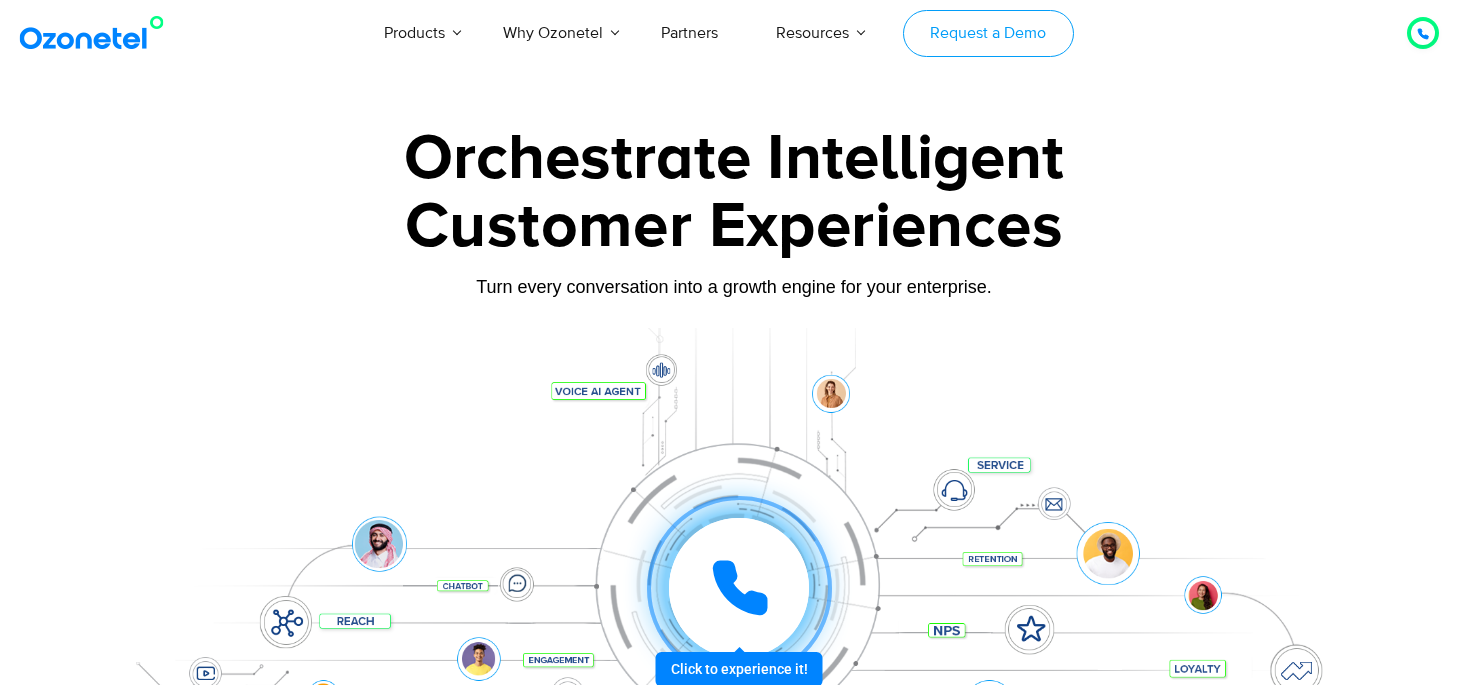 click on "Request a Demo" at bounding box center [988, 33] 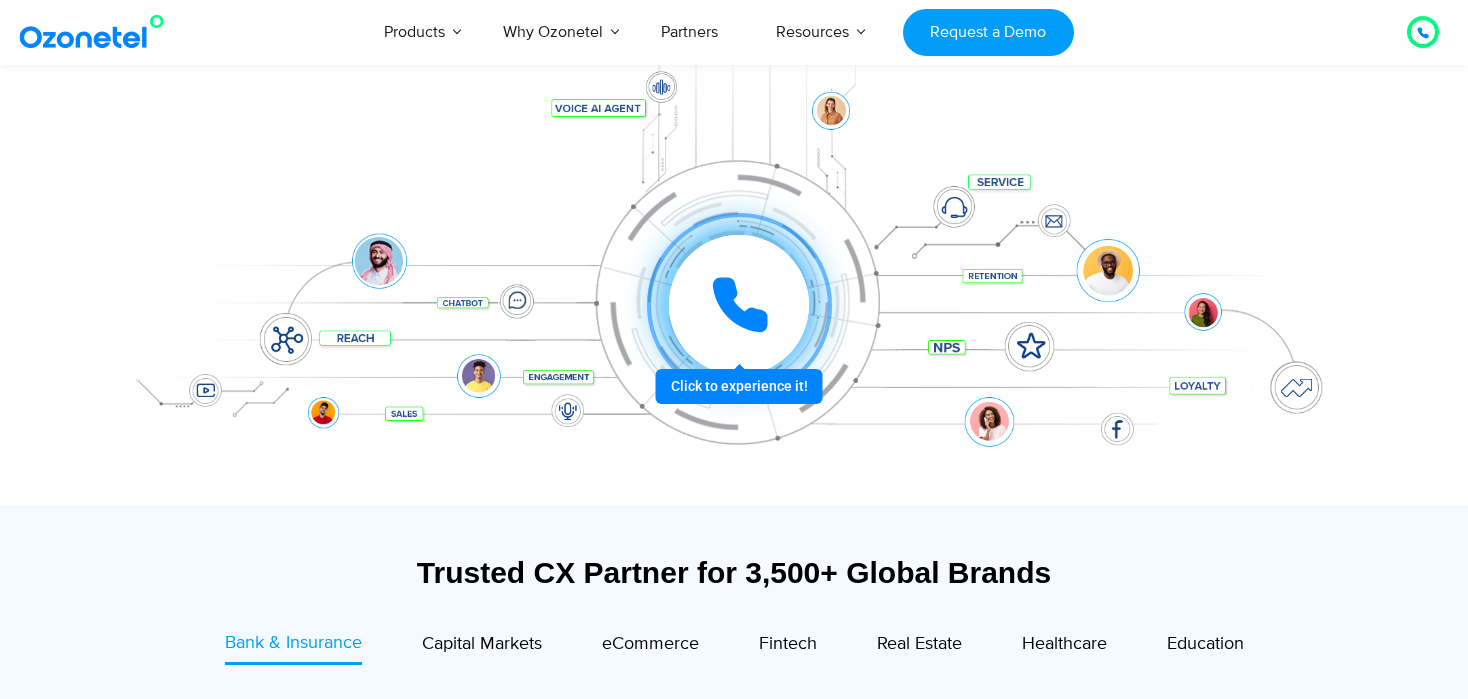 scroll, scrollTop: 400, scrollLeft: 0, axis: vertical 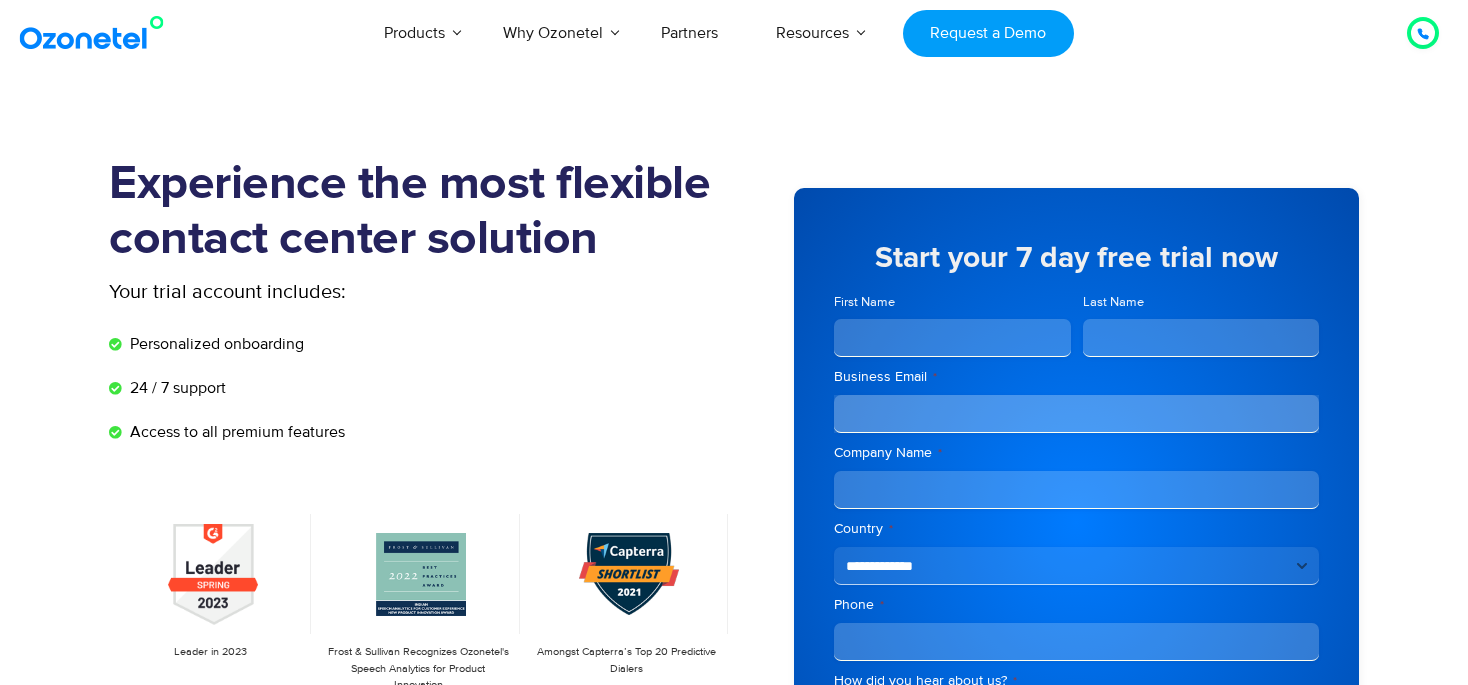 click 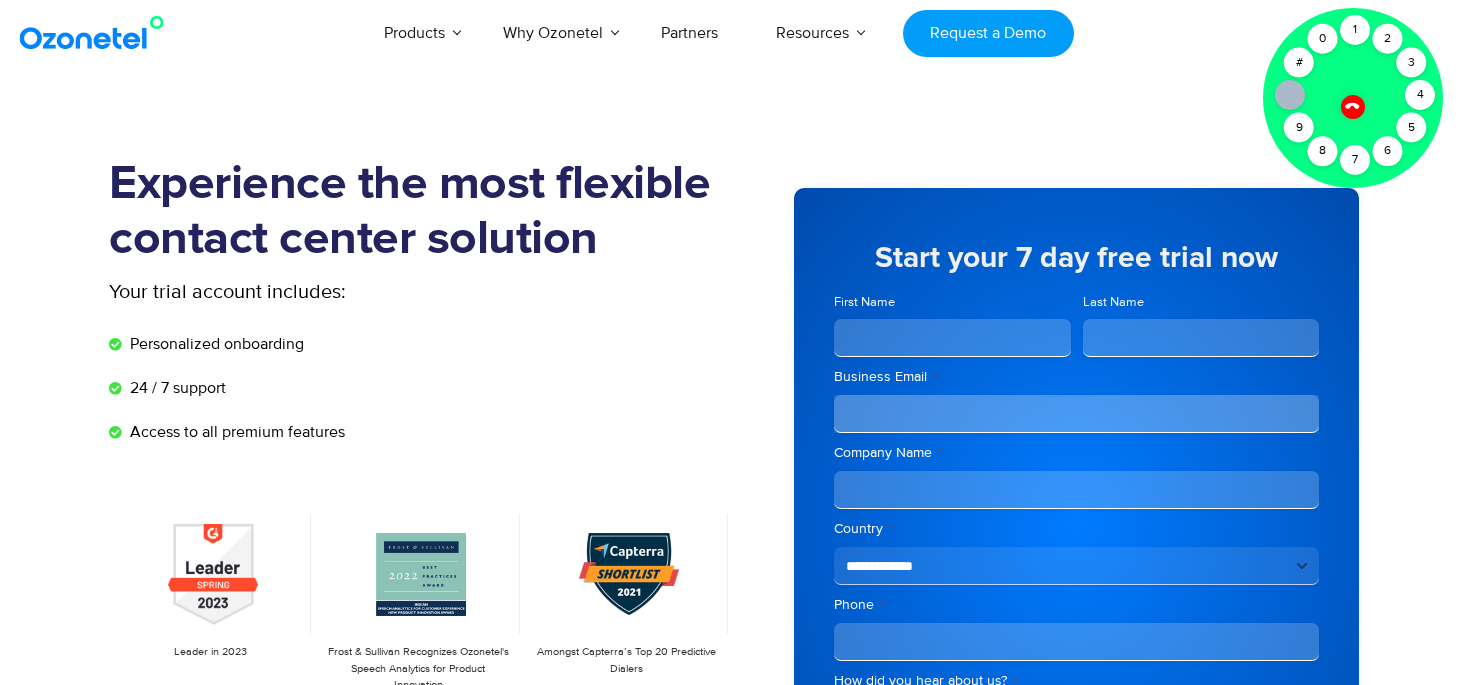 click at bounding box center [1352, 106] 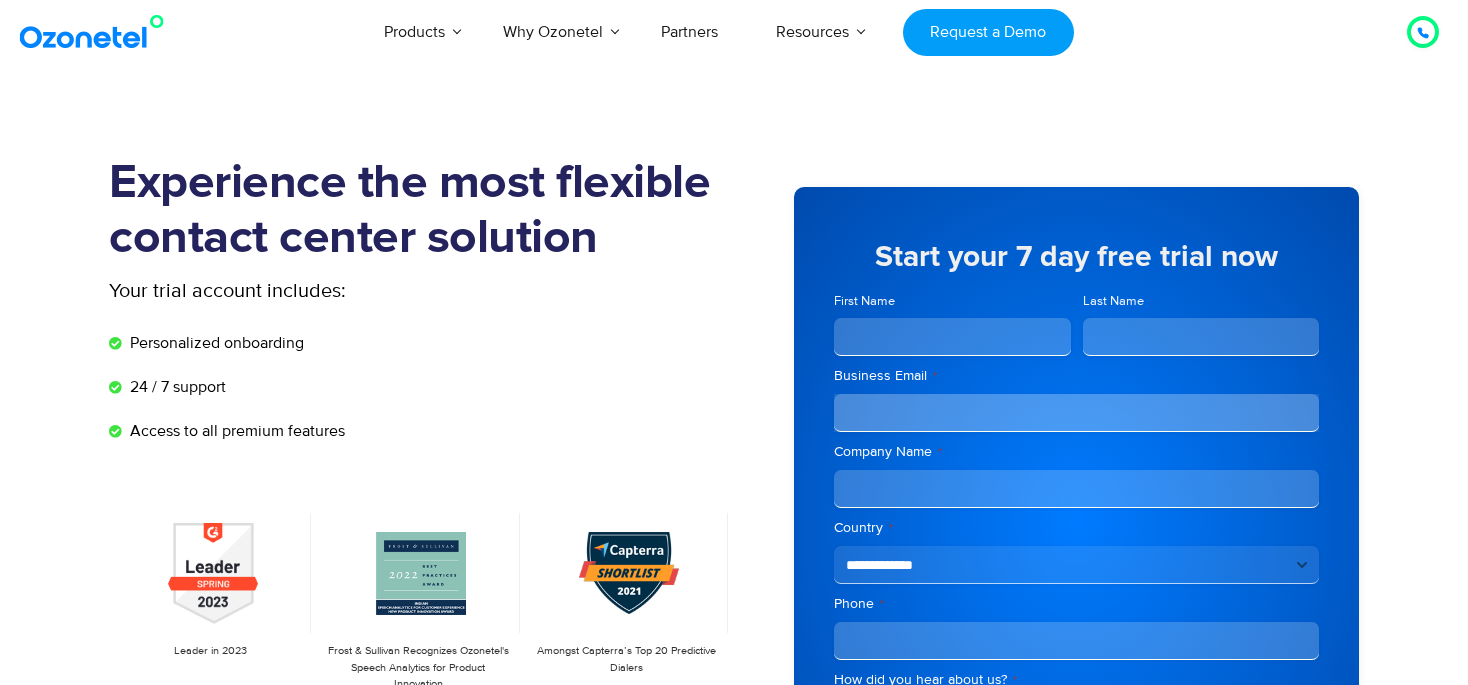 scroll, scrollTop: 0, scrollLeft: 0, axis: both 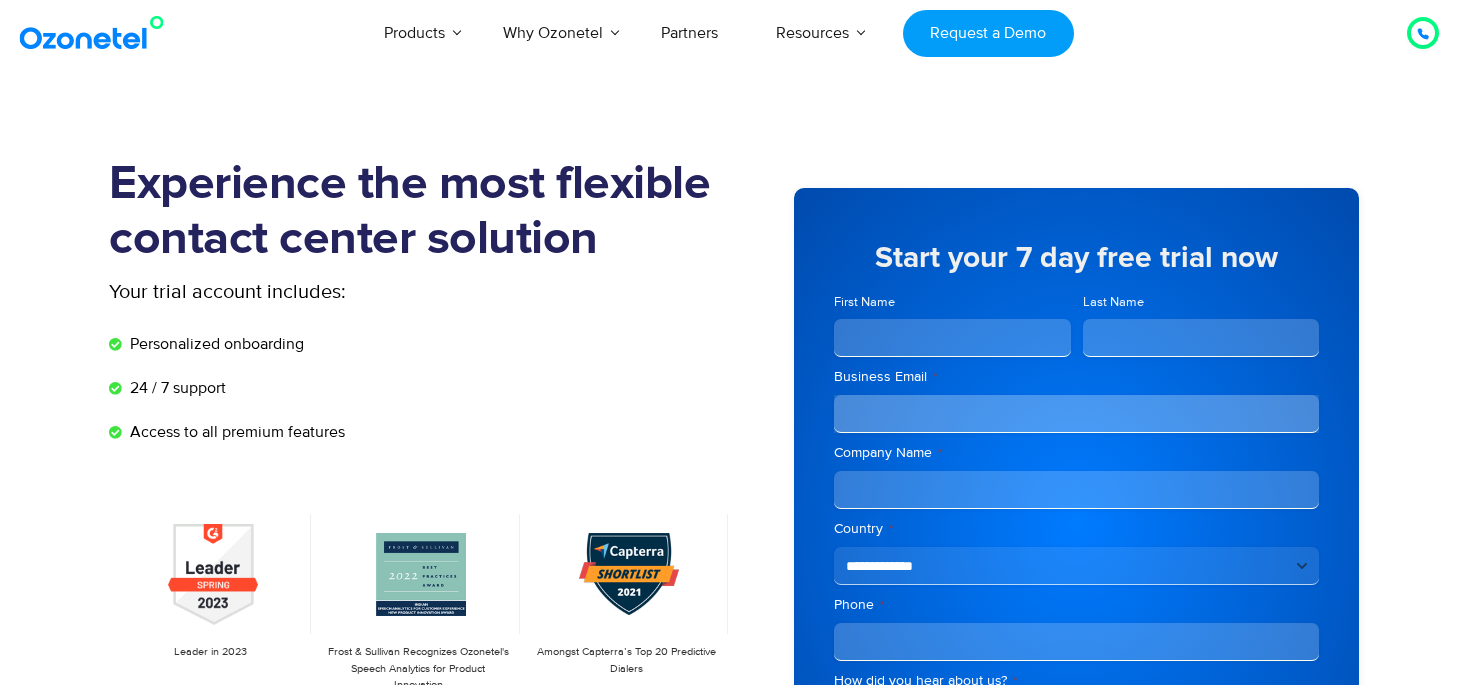 click at bounding box center [1423, 33] 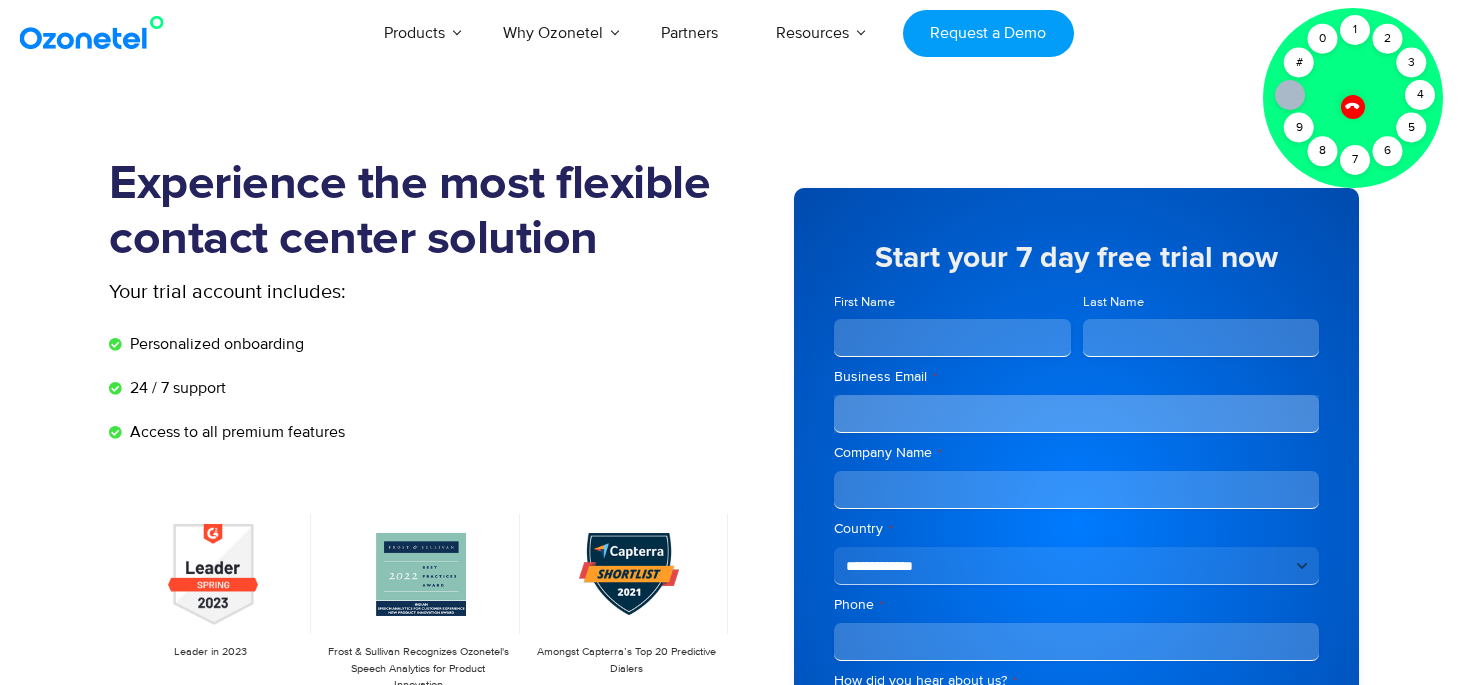 click at bounding box center (1353, 107) 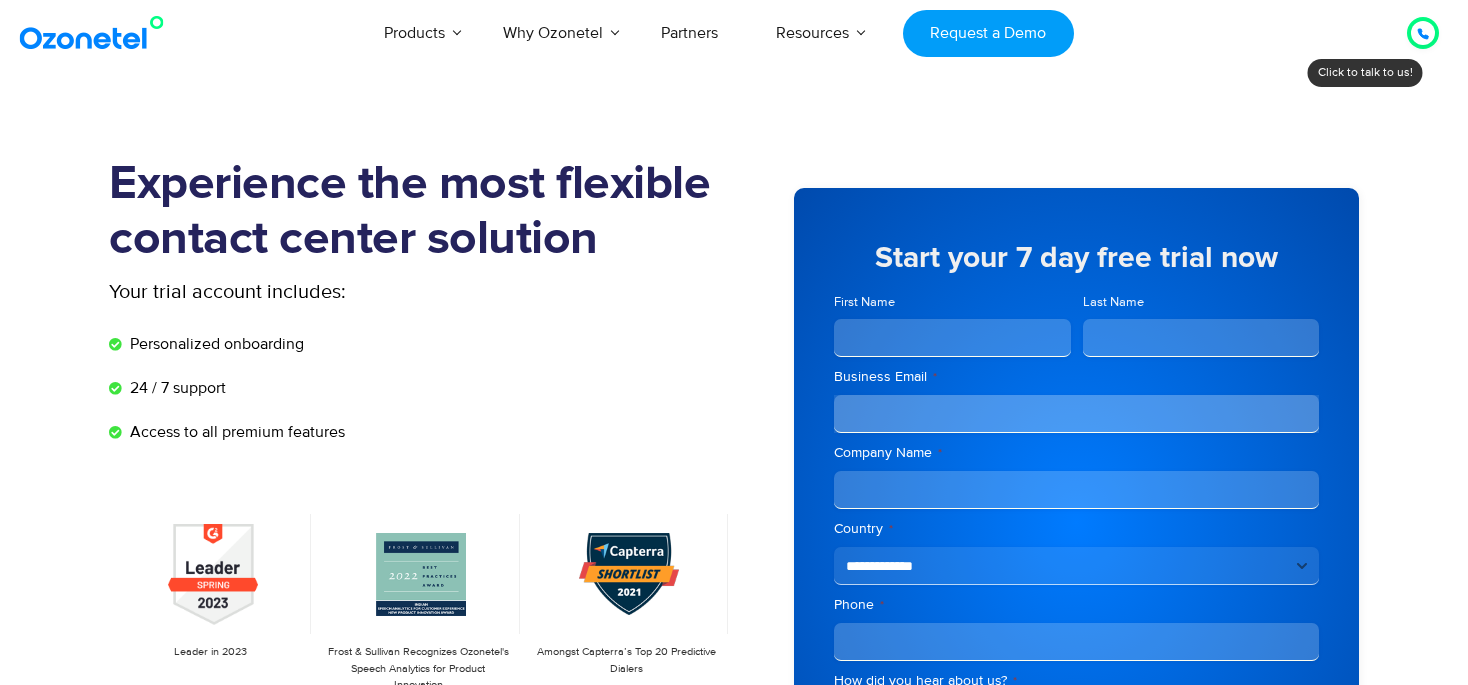 click at bounding box center (1423, 33) 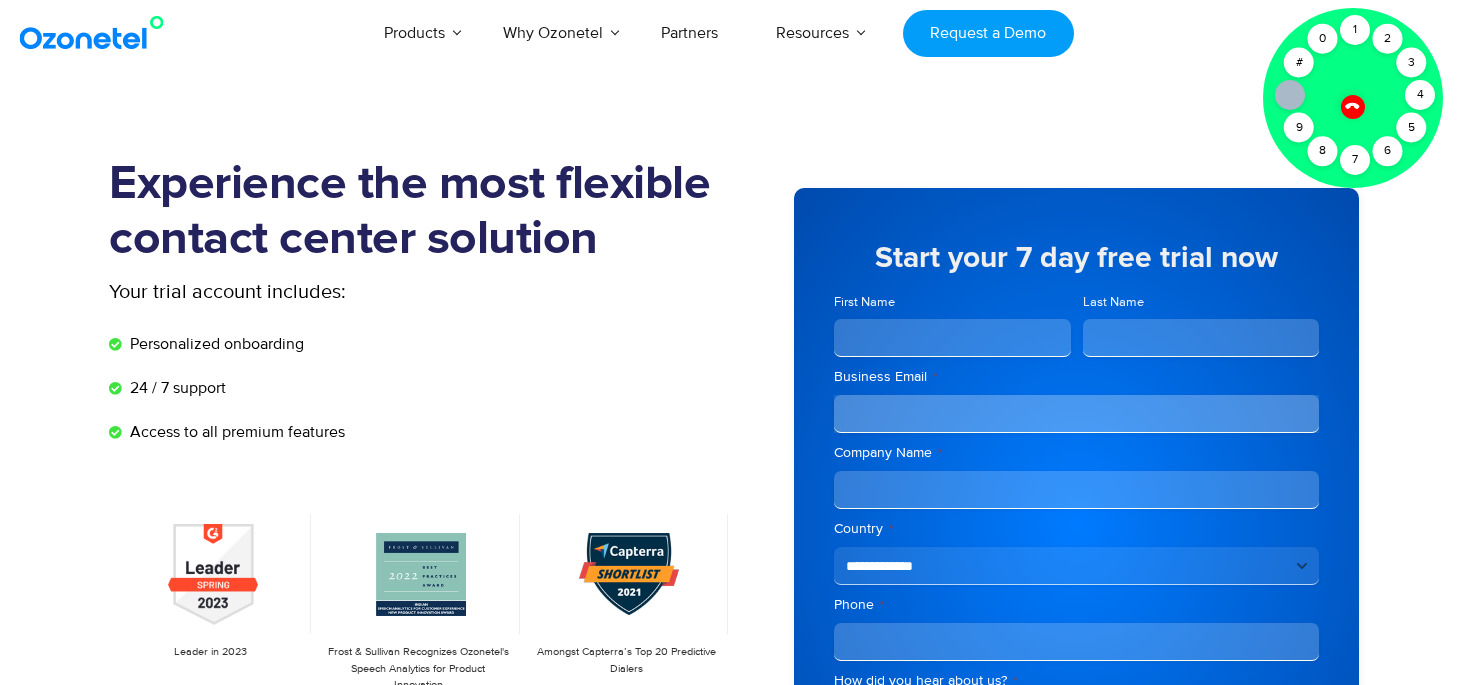 click on "Experience the most flexible  contact center solution
Your trial account includes:
Personalized onboarding
24 / 7 support
Access to all premium features
Leader in 2023
Frost & Sullivan Recognizes Ozonetel's Speech Analytics for Product Innovation
Amongst Capterra’s Top 20 Predictive Dialers" at bounding box center (734, 551) 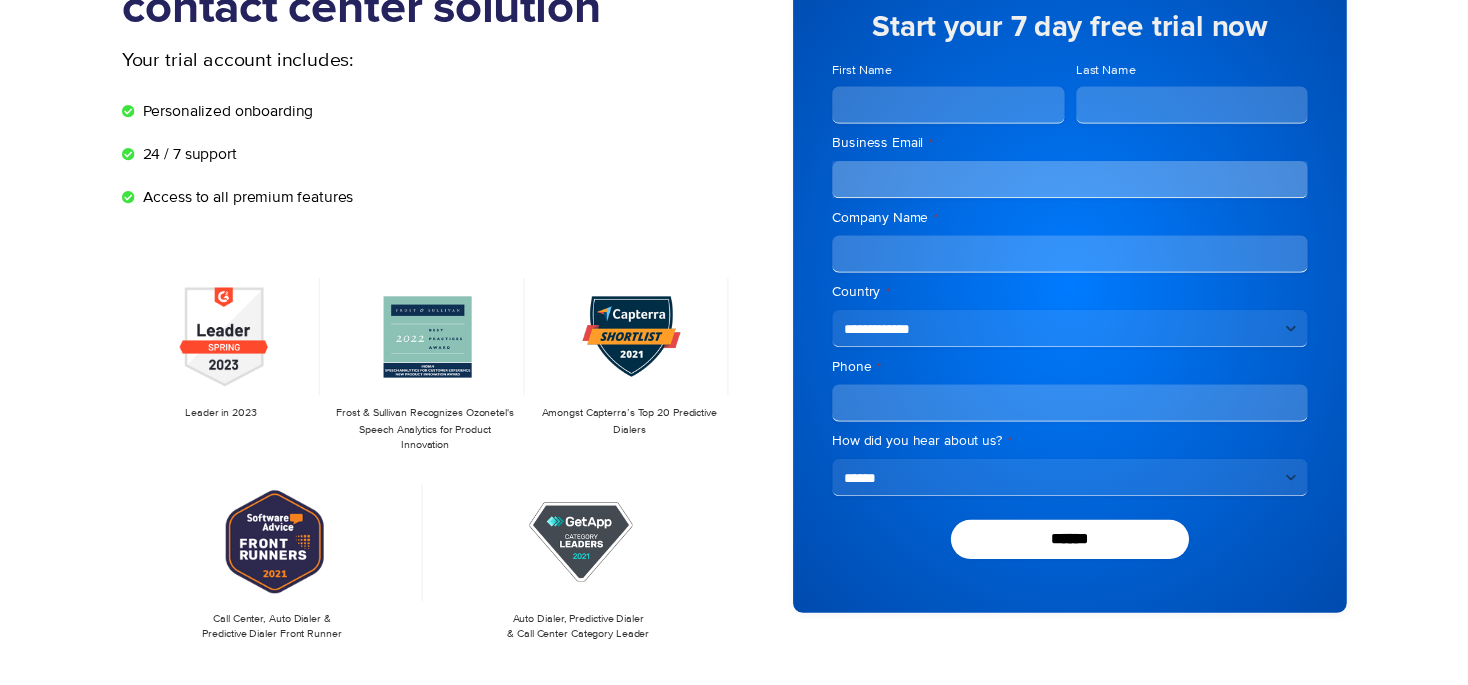 scroll, scrollTop: 0, scrollLeft: 0, axis: both 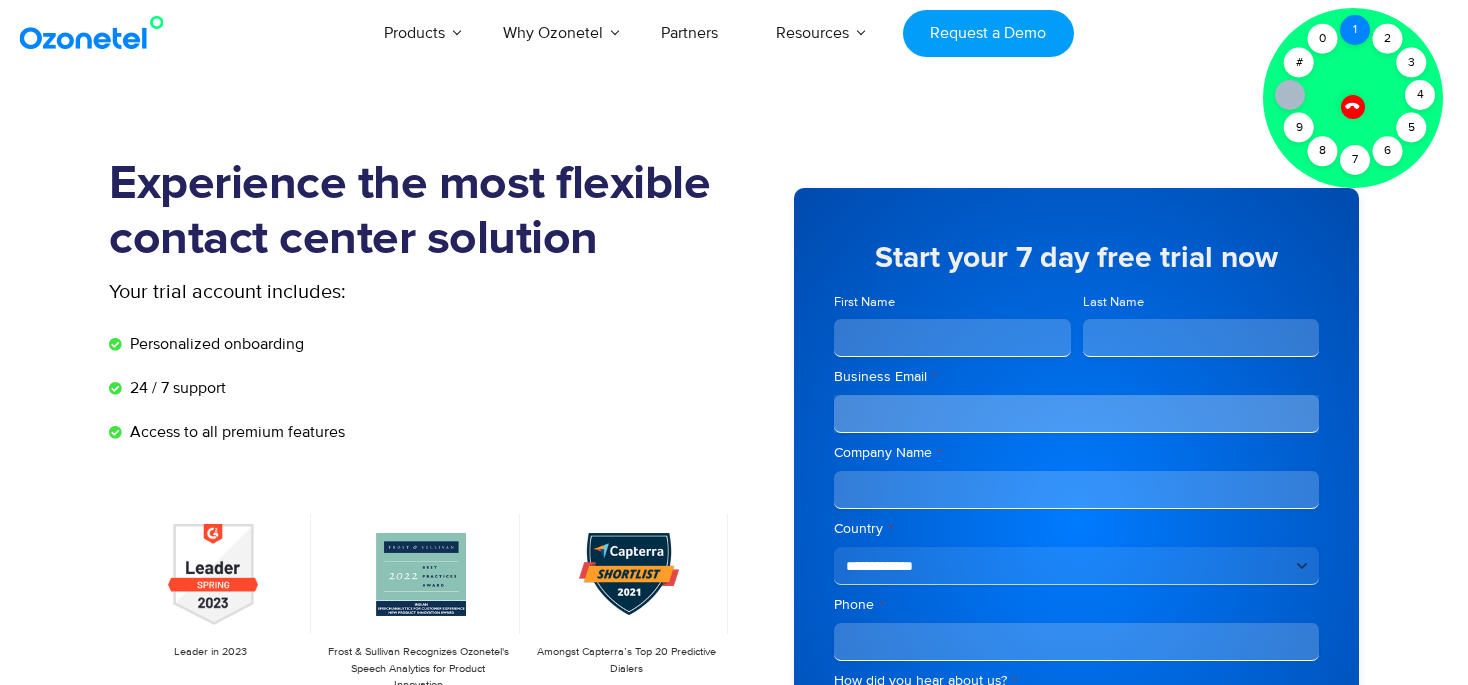 click on "1" at bounding box center (1355, 30) 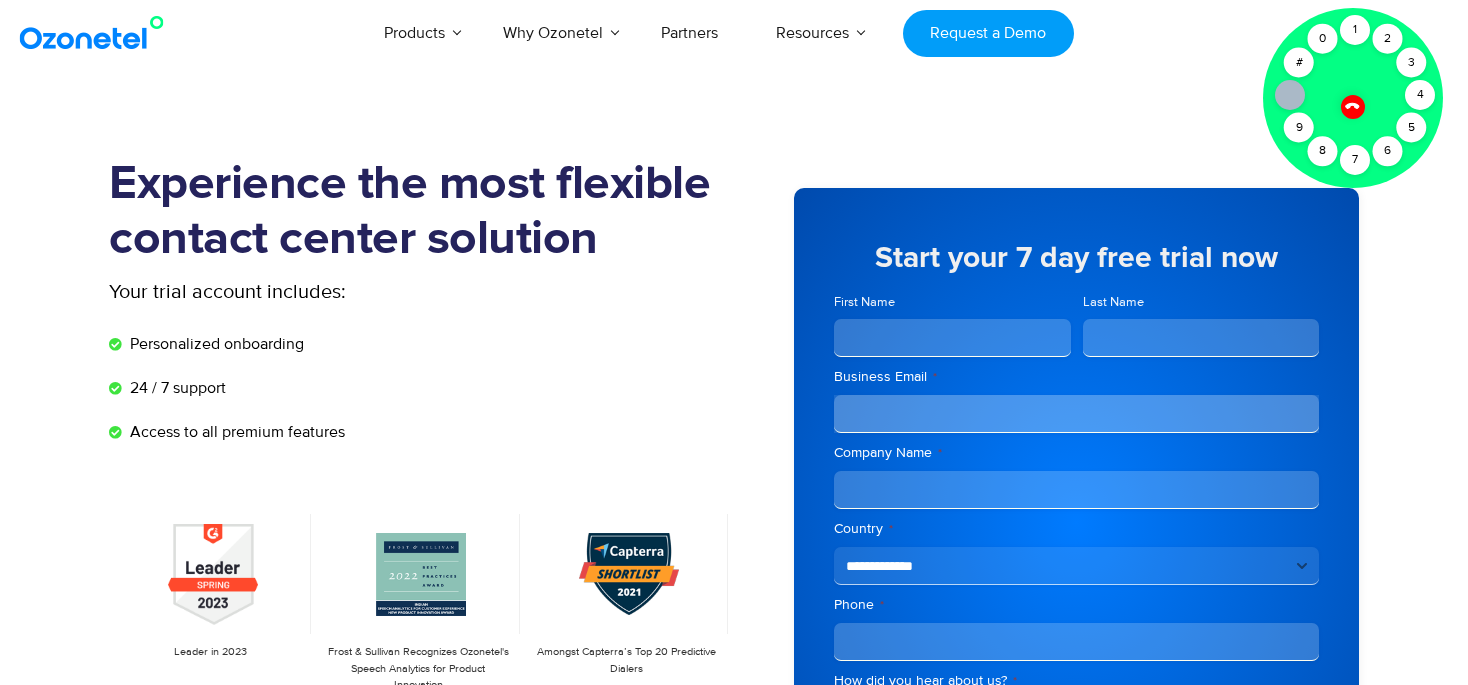 click 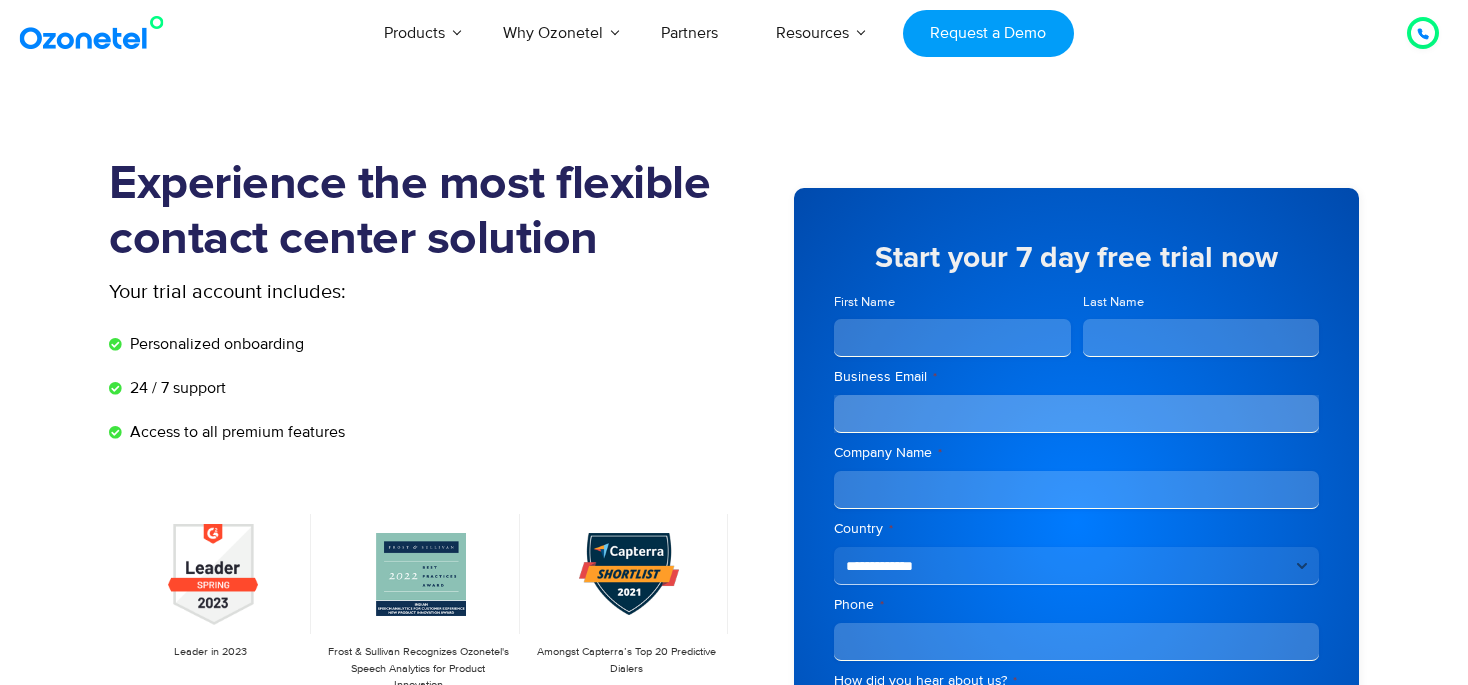 click at bounding box center (1423, 33) 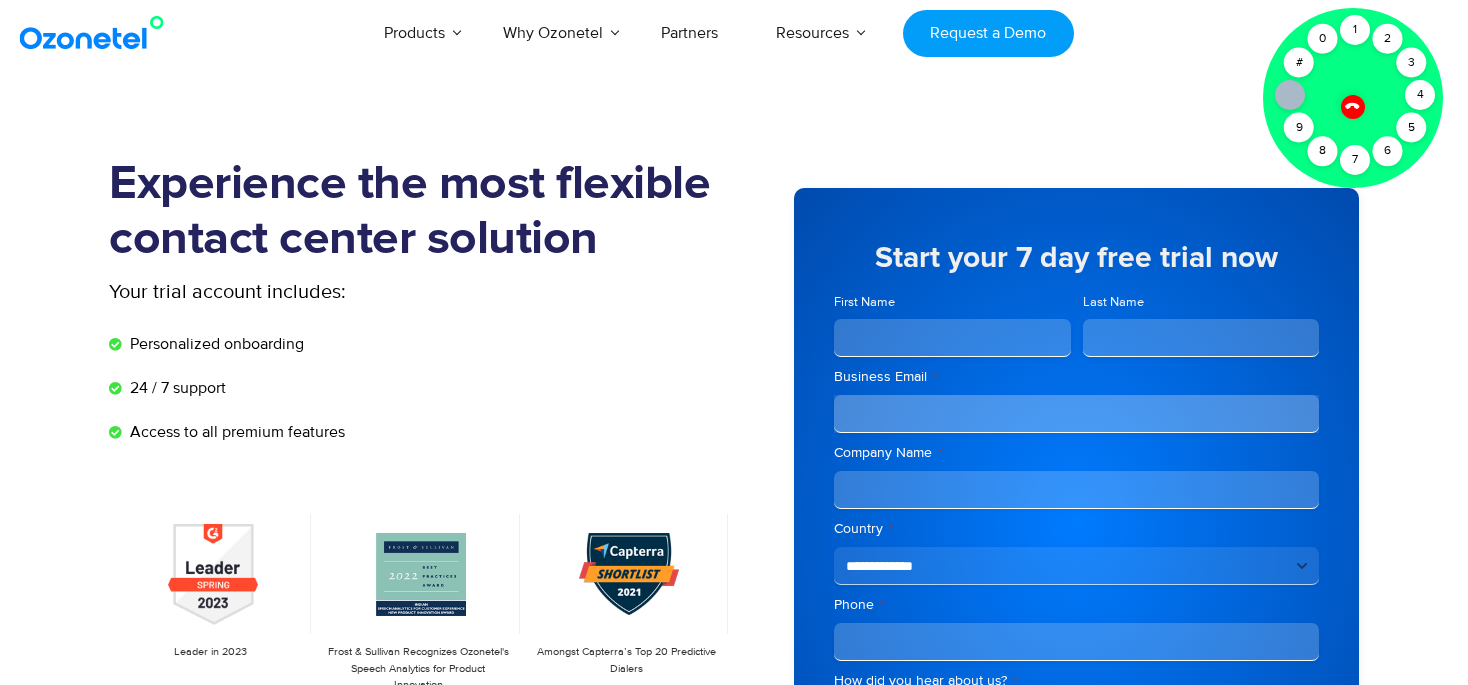 click 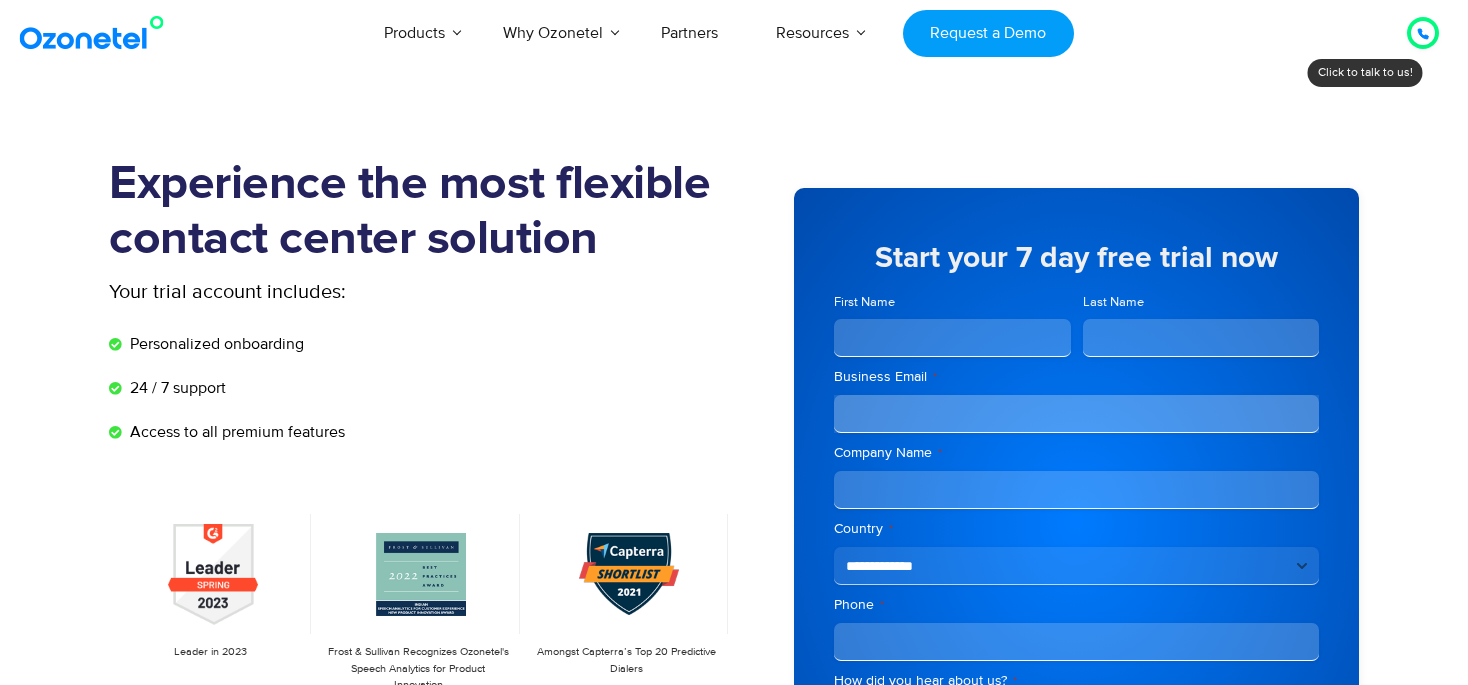 click on "USA : +1-408-440-54451-408-440-5445
INDIA : 1800-123-150150
Click to talk to us!
Call ended
1 2 3 4 5 6 7 8 9 # 0
Products
AI & CX
Voice AI Agents
Agent Assist
Quality Audits" at bounding box center [734, 2004] 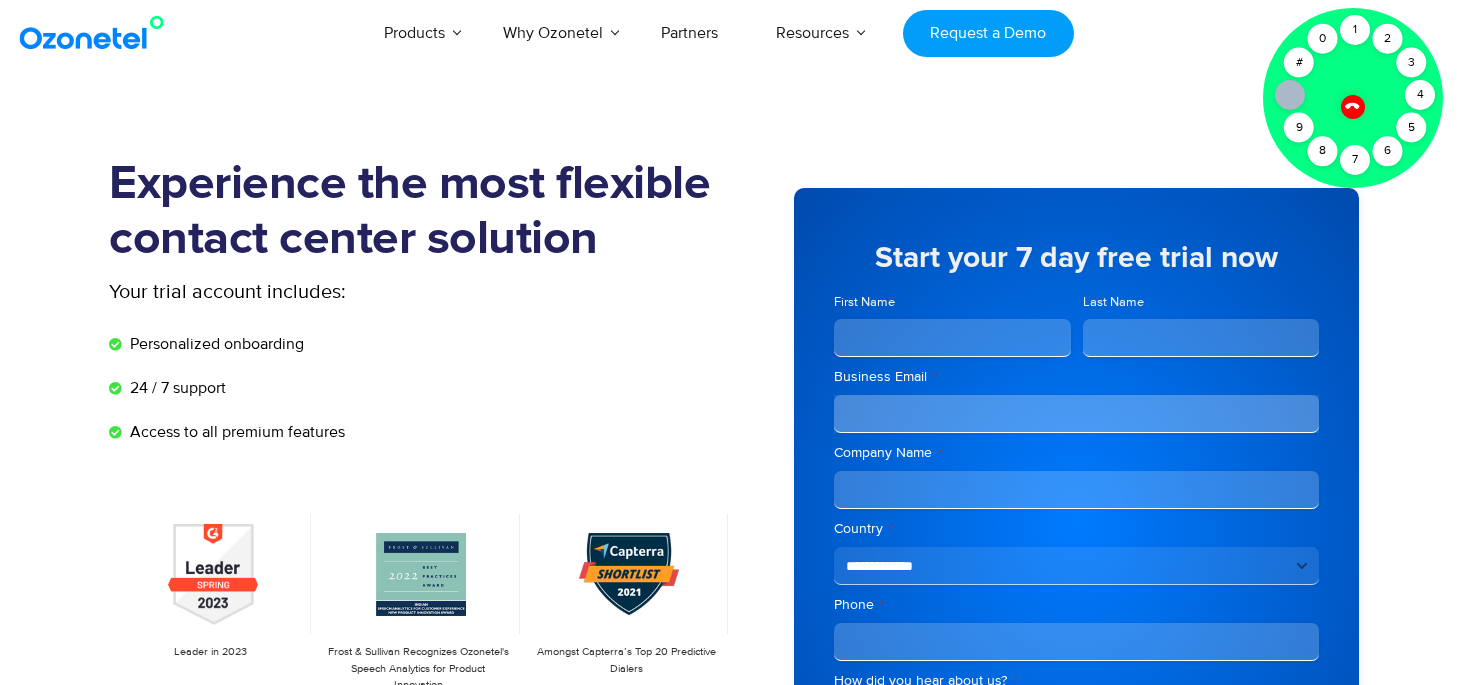 click at bounding box center (1353, 107) 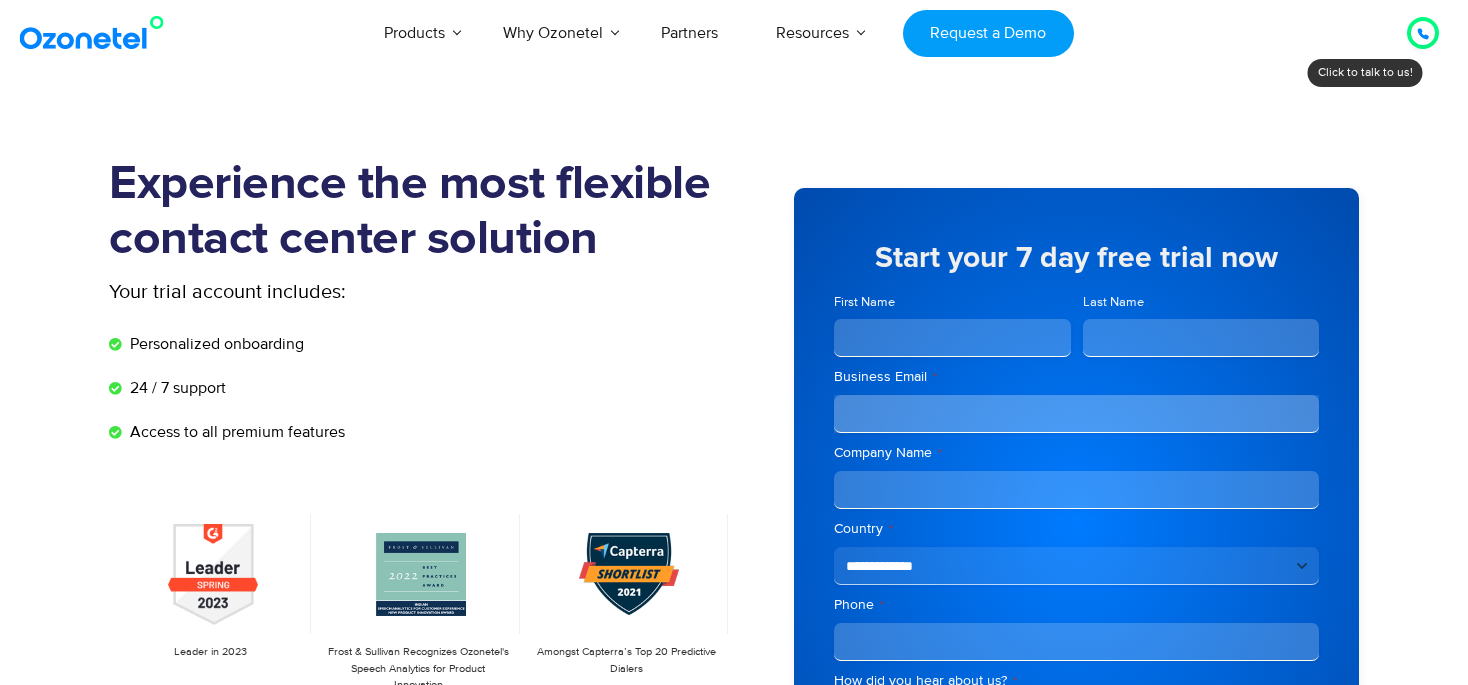 click at bounding box center (1423, 33) 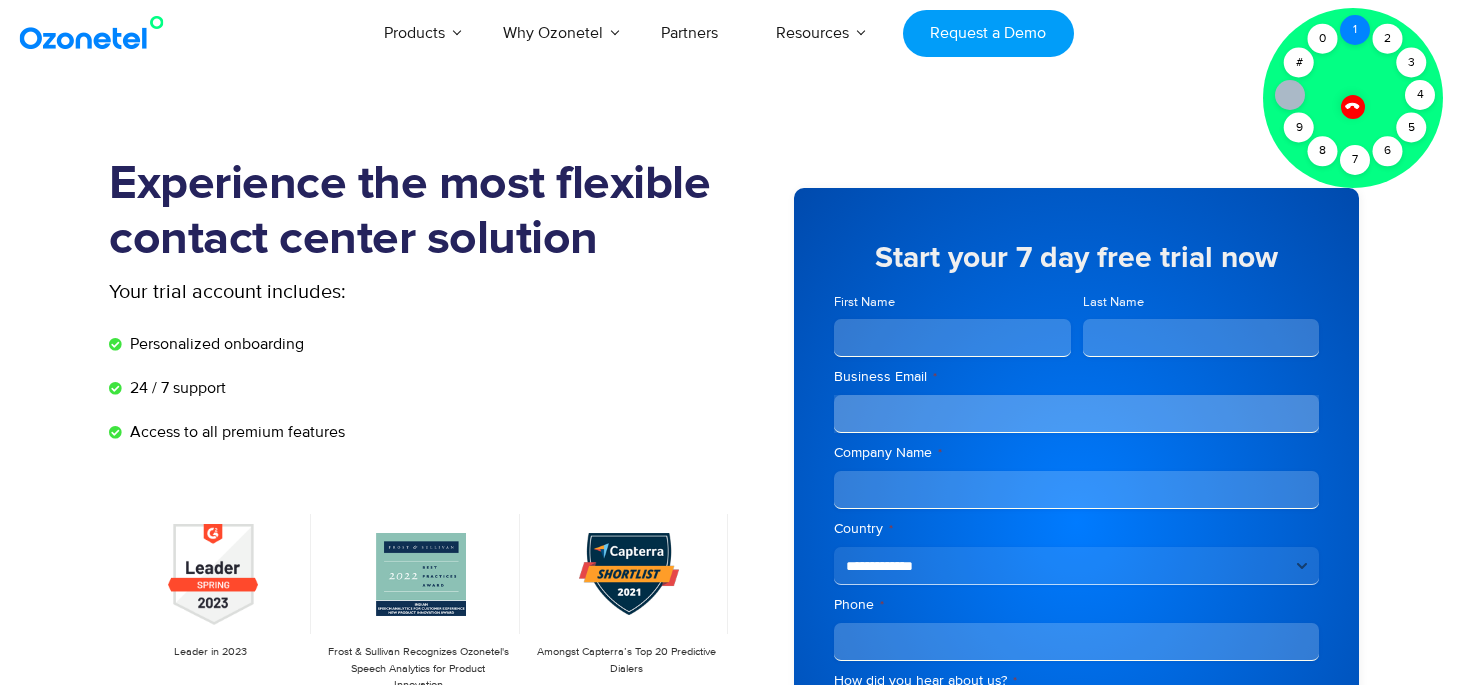 click on "1" at bounding box center (1355, 30) 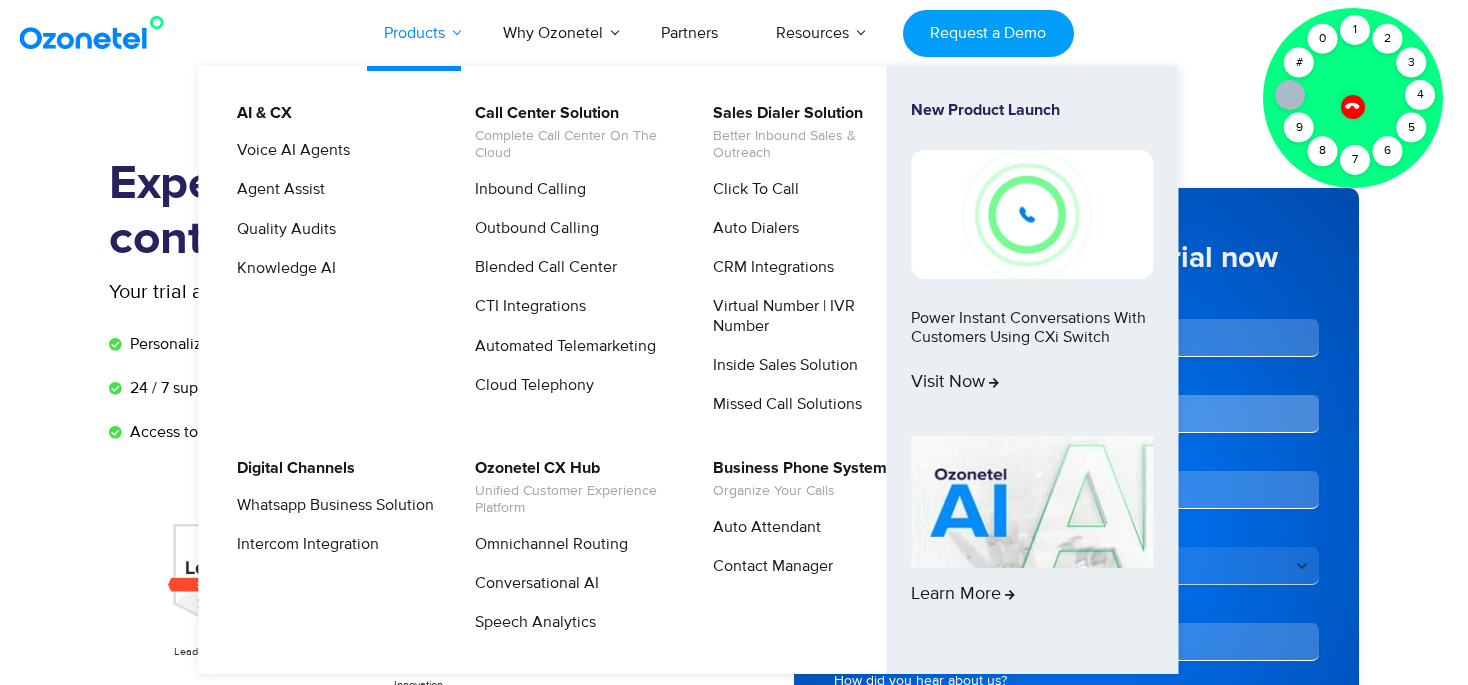 click on "Products" at bounding box center (414, 33) 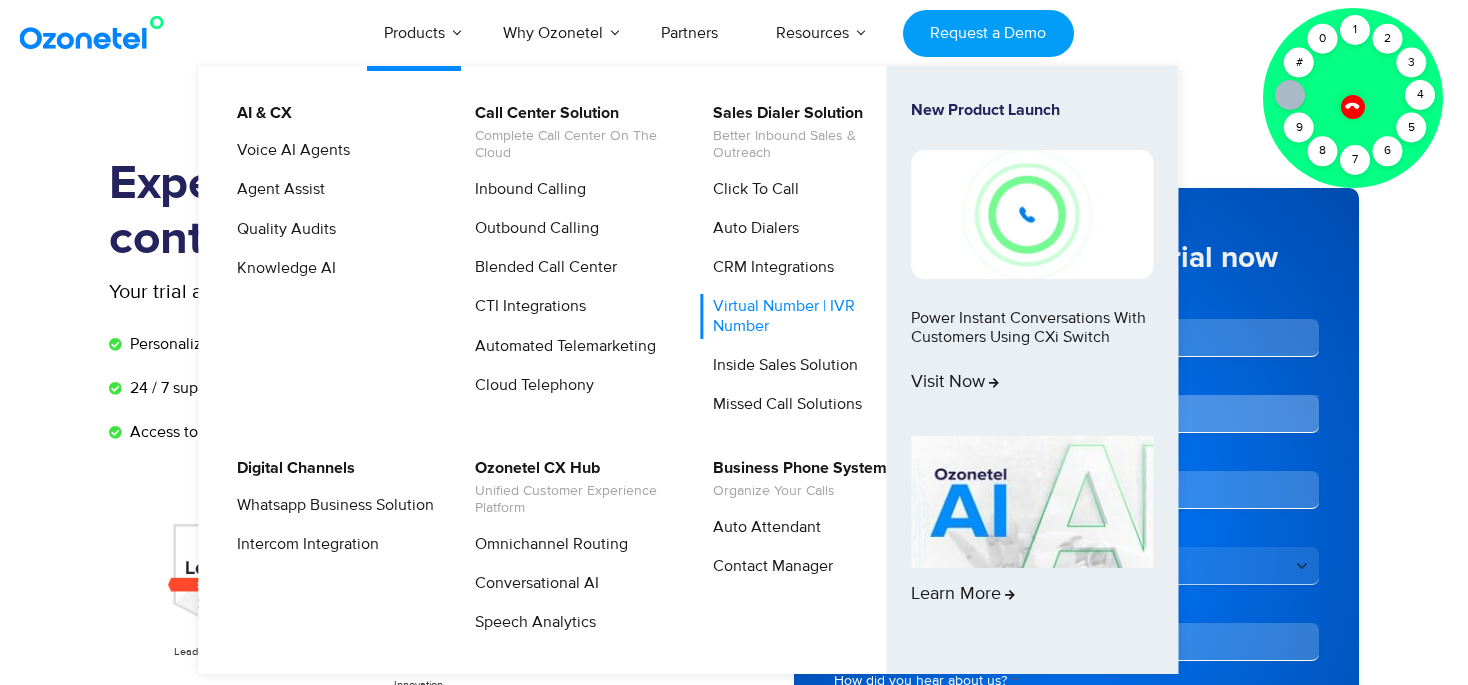 click on "Virtual Number | IVR Number" at bounding box center [806, 316] 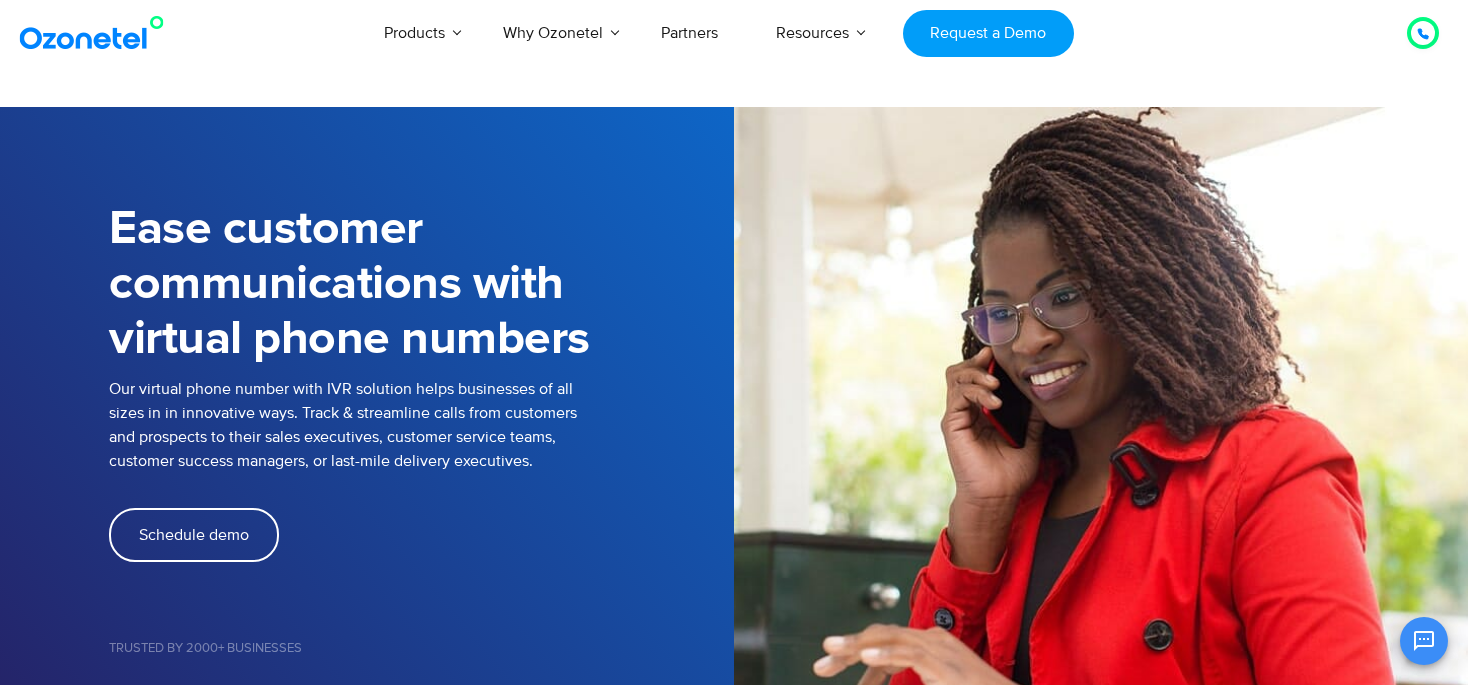 scroll, scrollTop: 0, scrollLeft: 0, axis: both 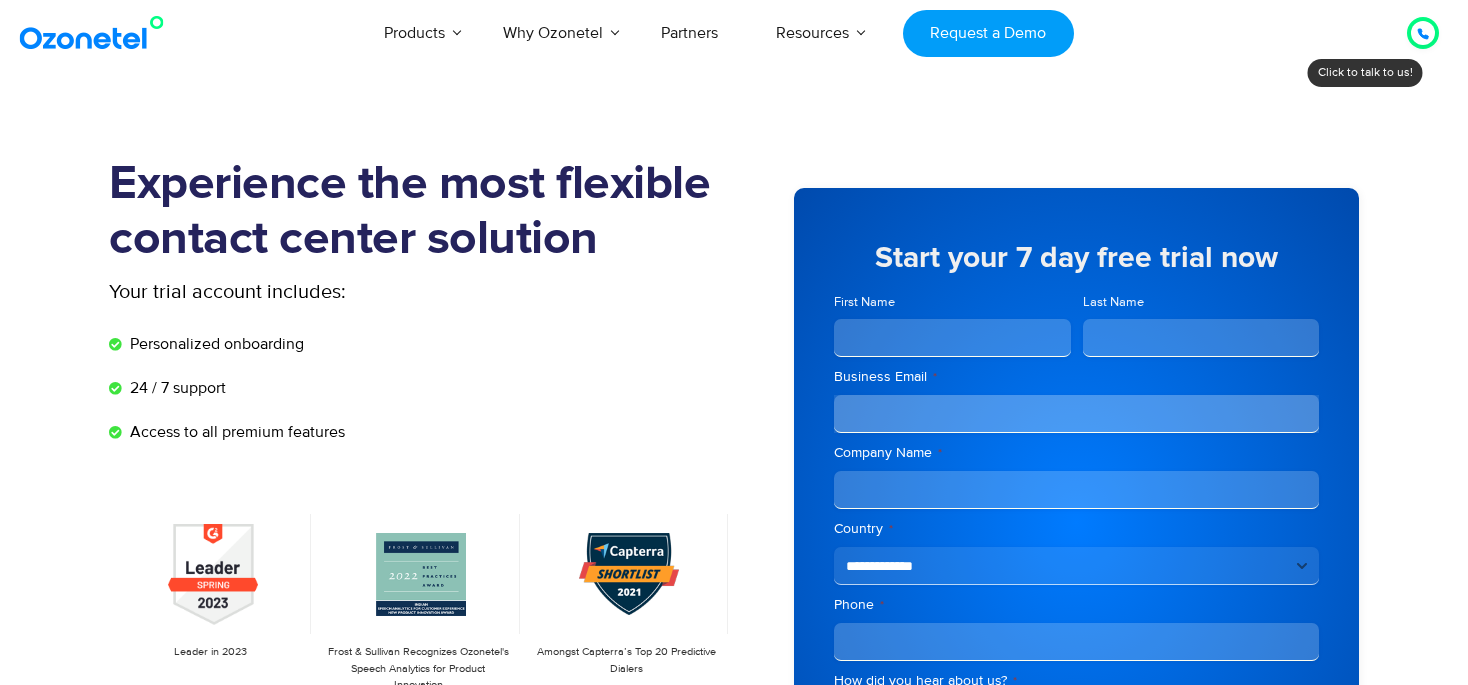 click on "USA : +1-408-440-54451-408-440-5445
INDIA : 1800-123-150150
Click to talk to us!
Call in progress...
1 2 3 4 5 6 7 8 9 # 0
Products
AI & CX
Voice AI Agents
Agent Assist
Quality Audits" at bounding box center [734, 2004] 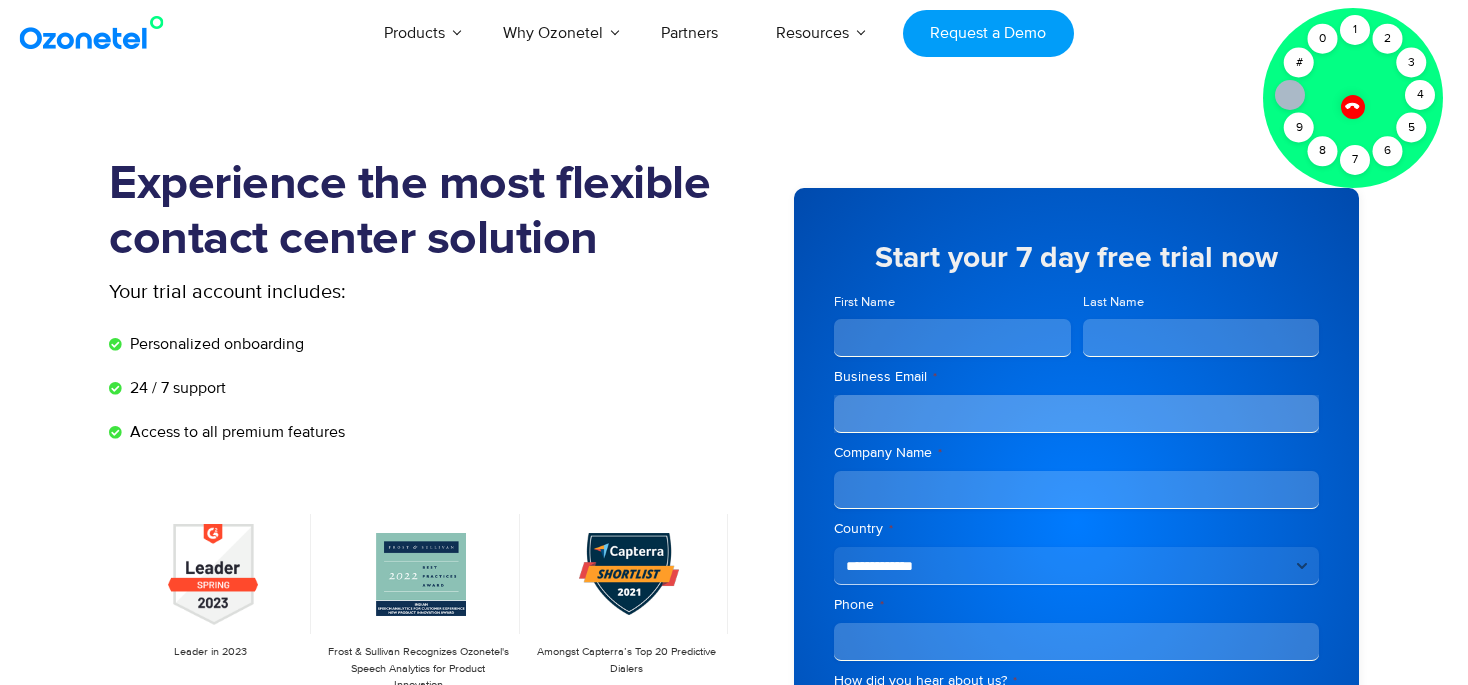 click 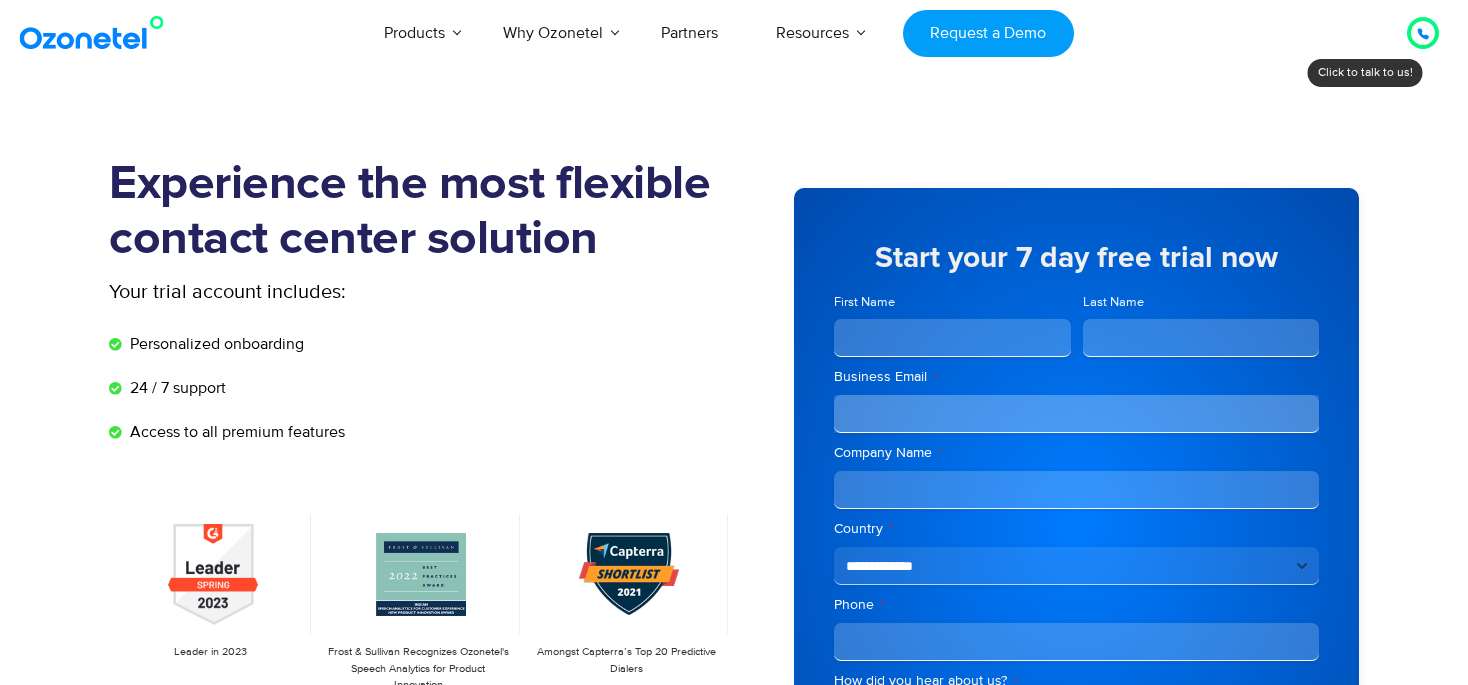 click 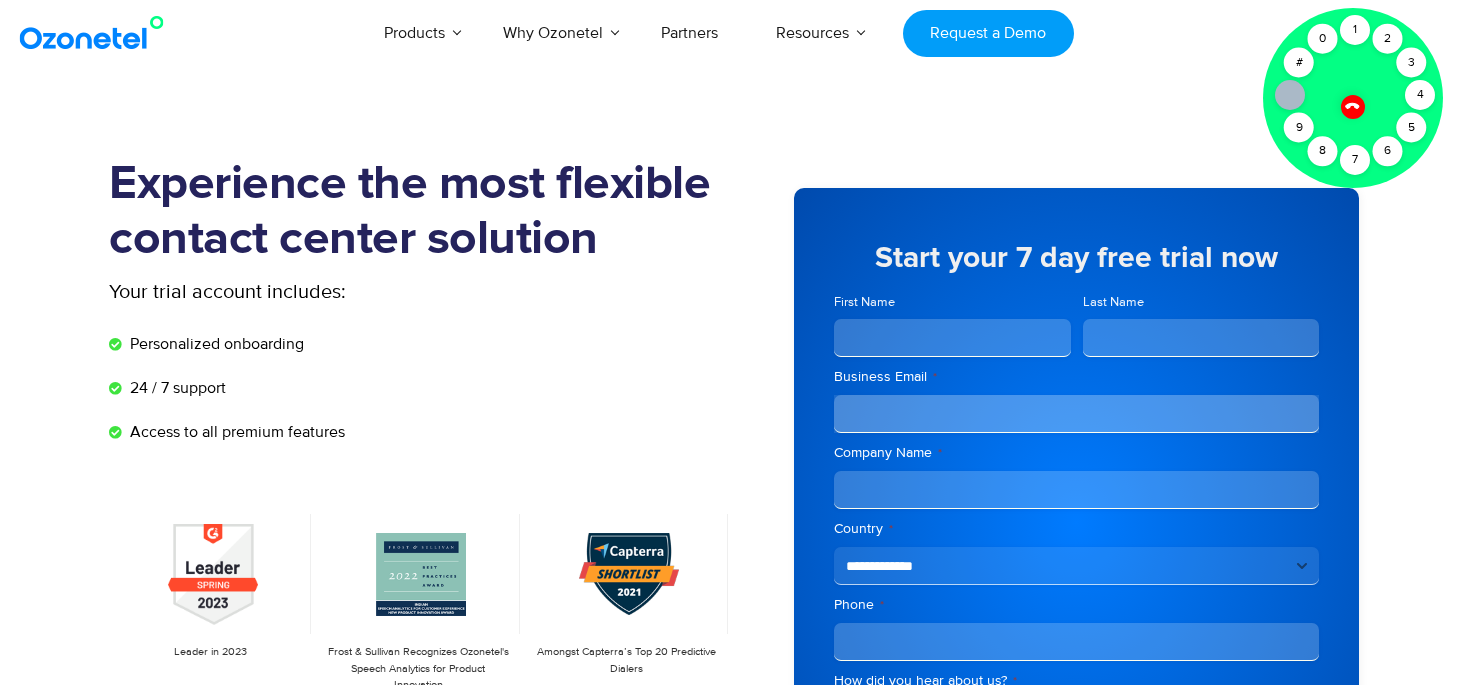 click at bounding box center [1353, 98] 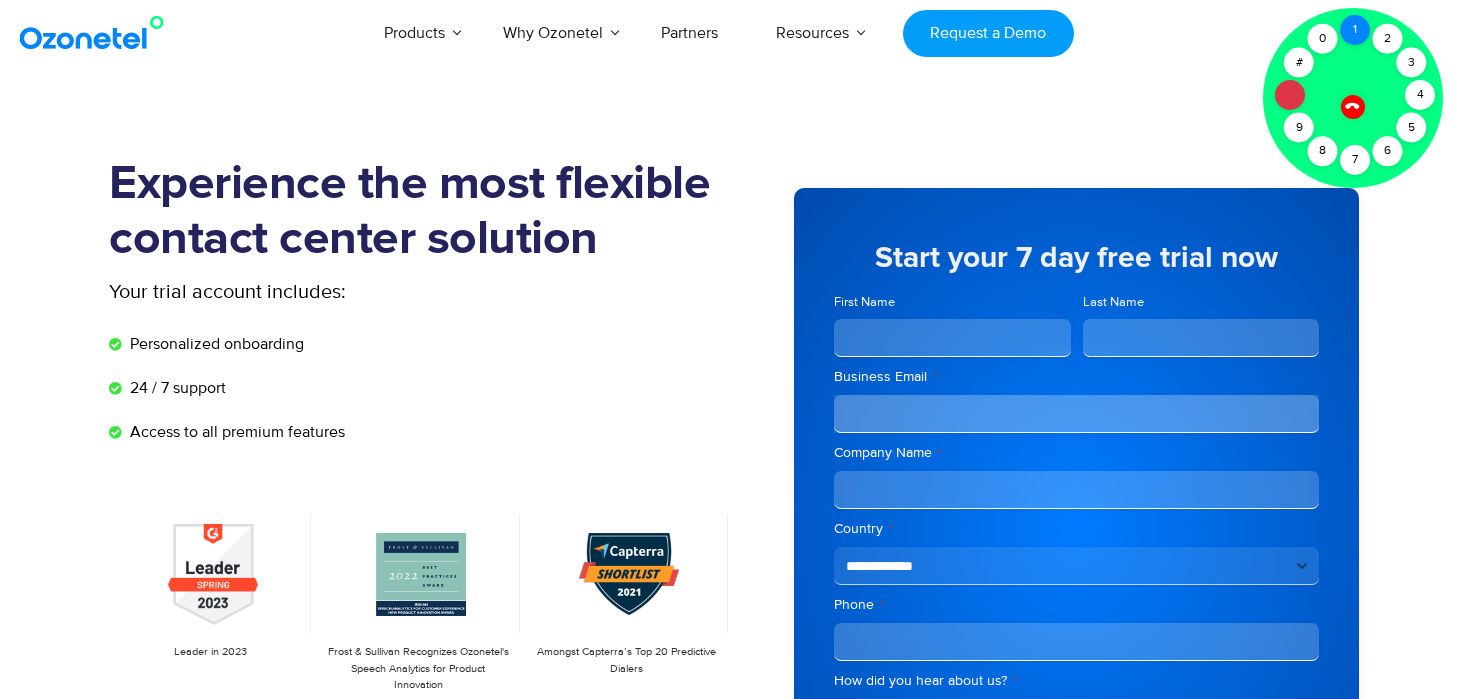 click on "1" at bounding box center [1355, 30] 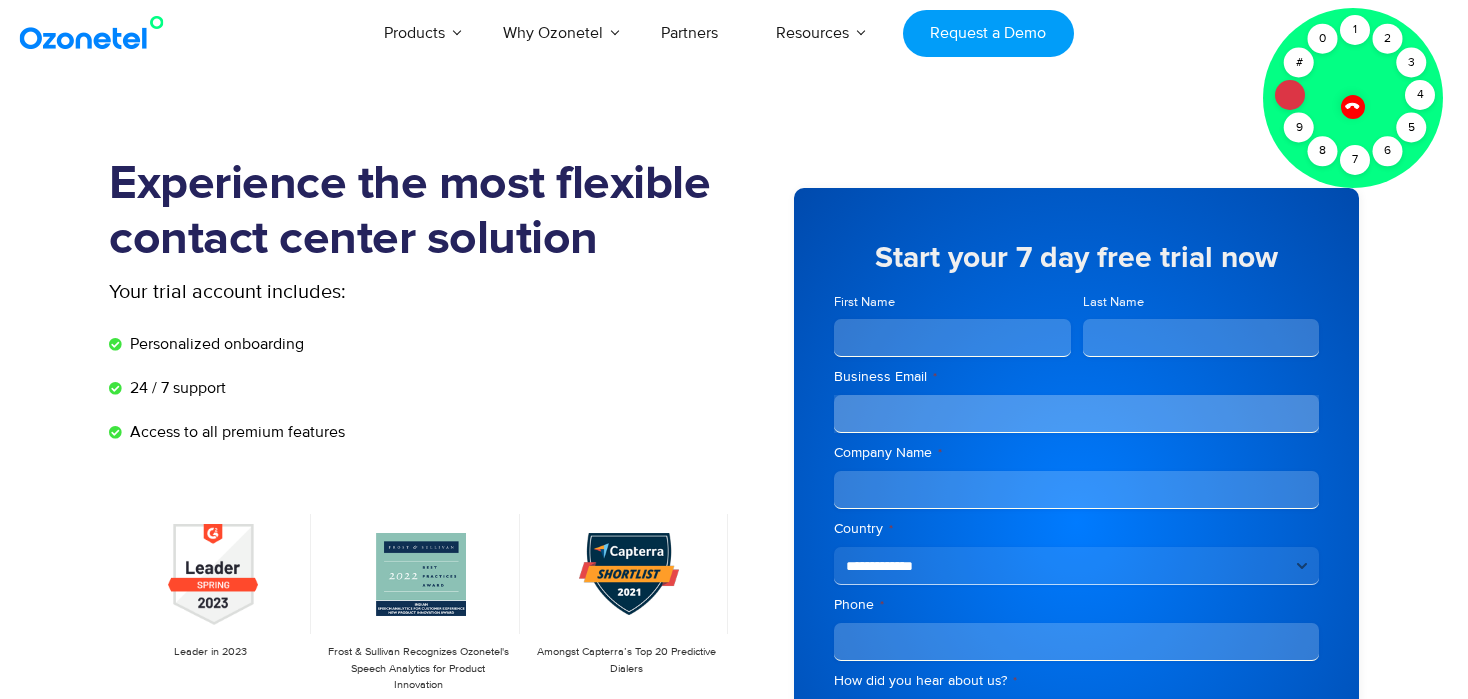 click on "First Name" at bounding box center [952, 338] 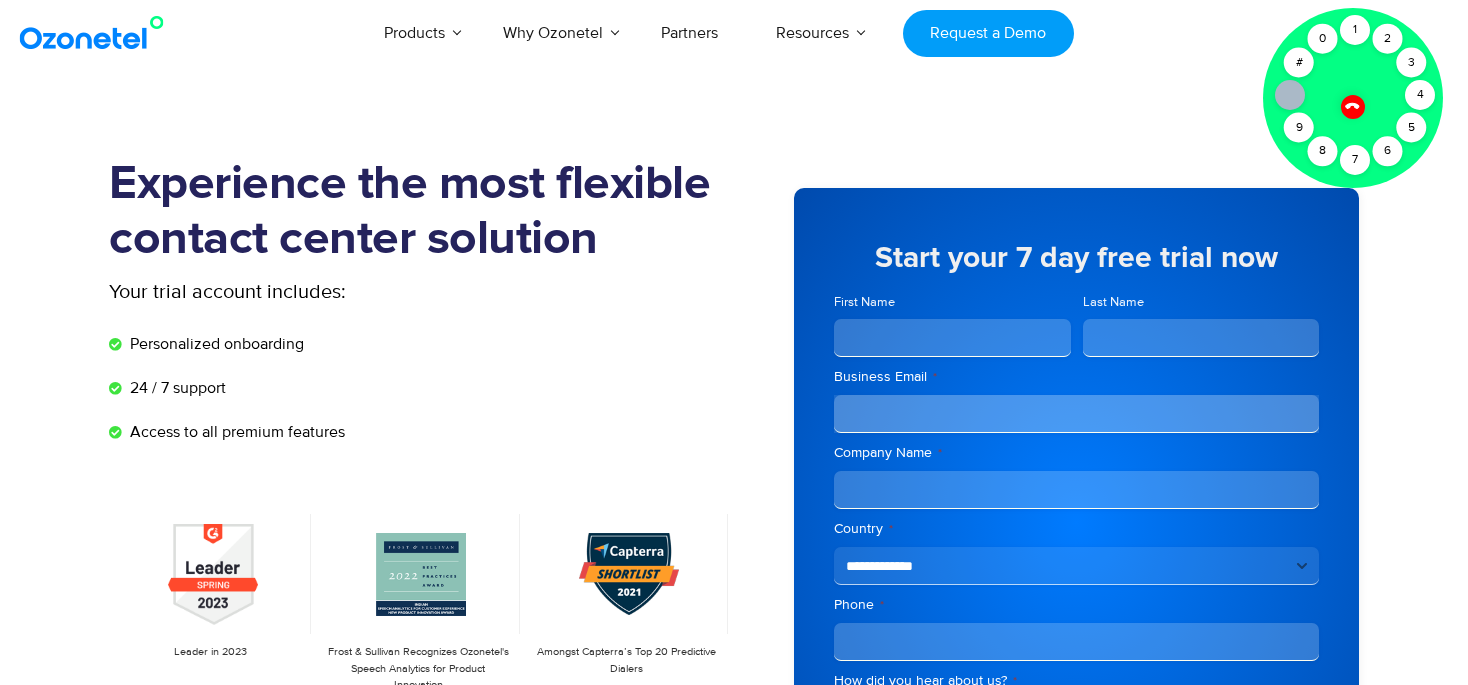 click 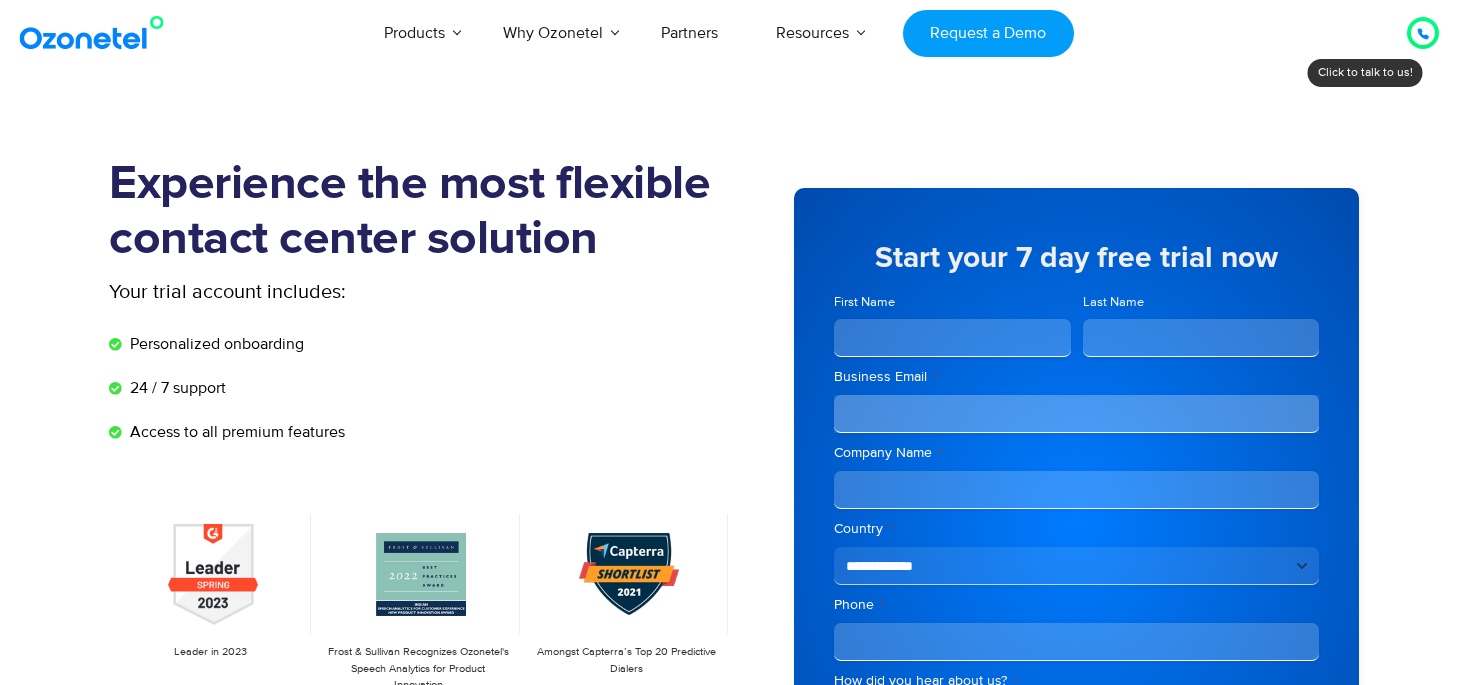 click at bounding box center [1423, 33] 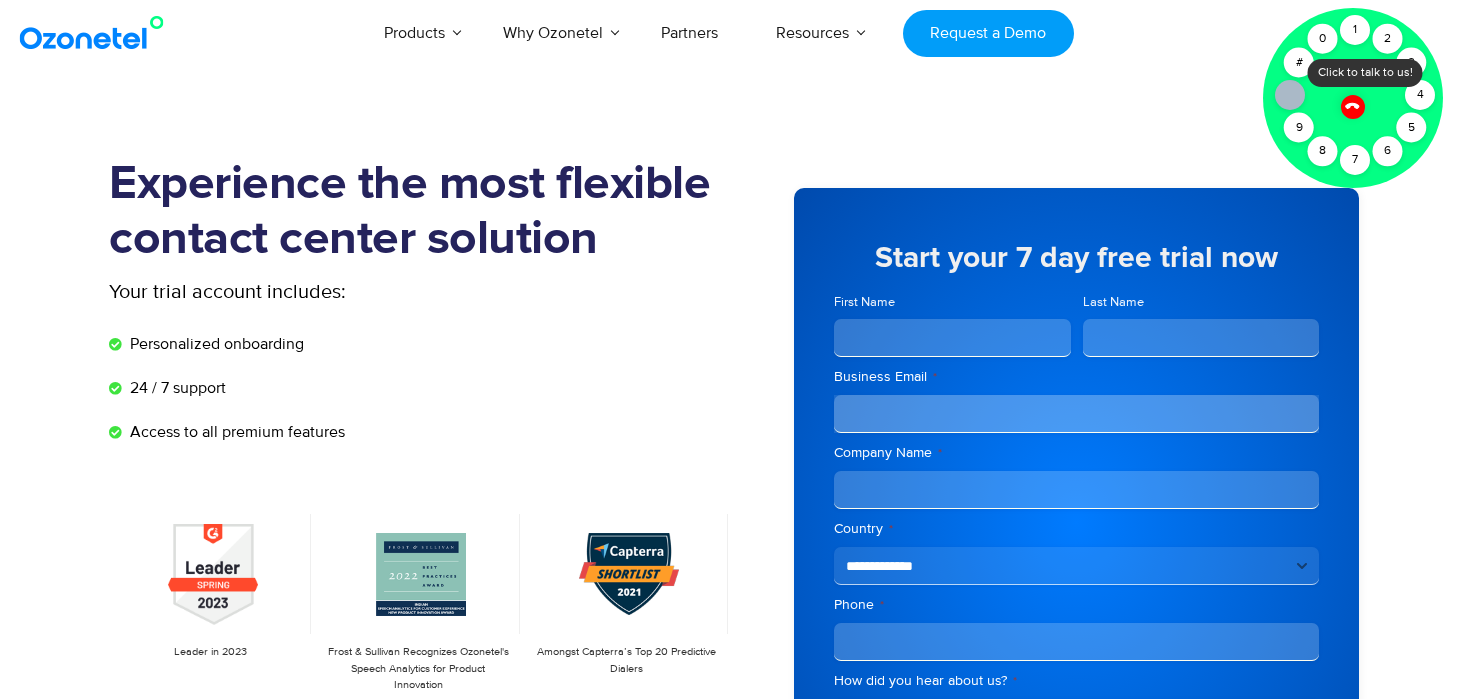 click 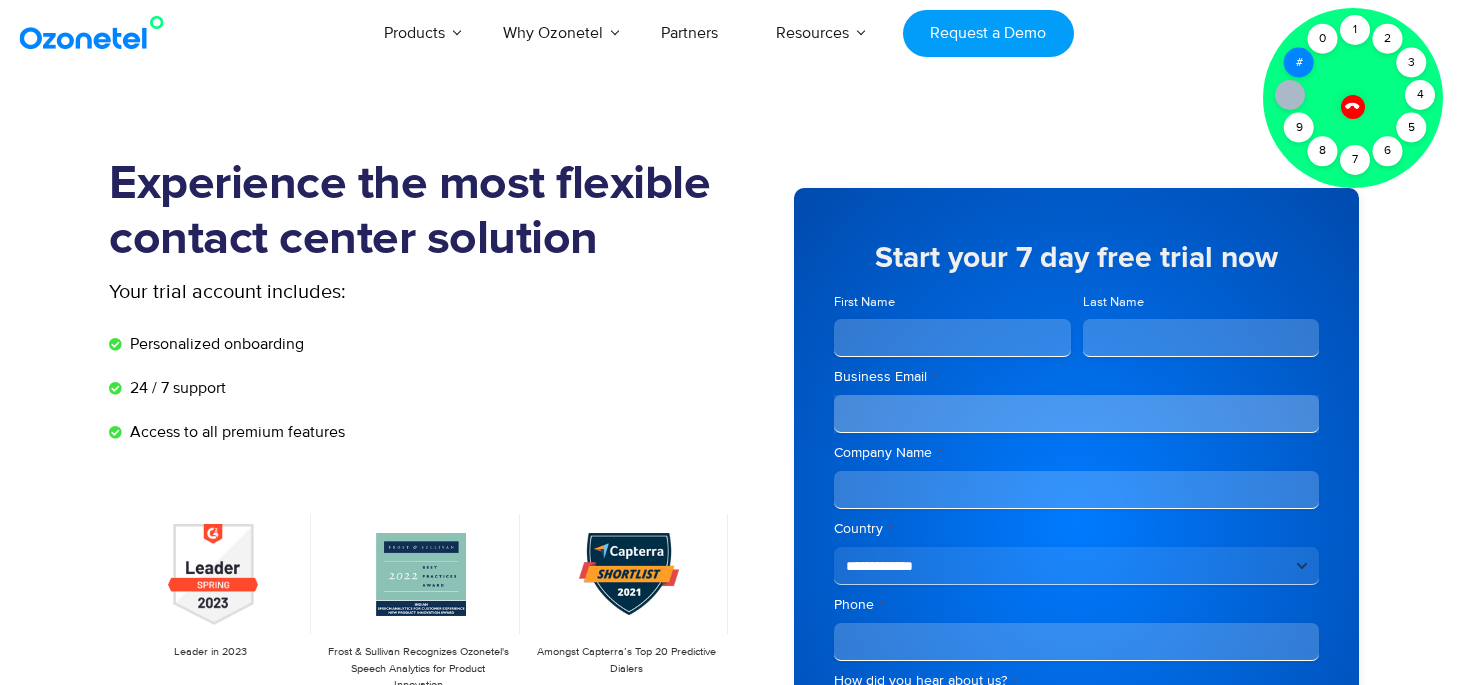 click on "#" at bounding box center (1299, 63) 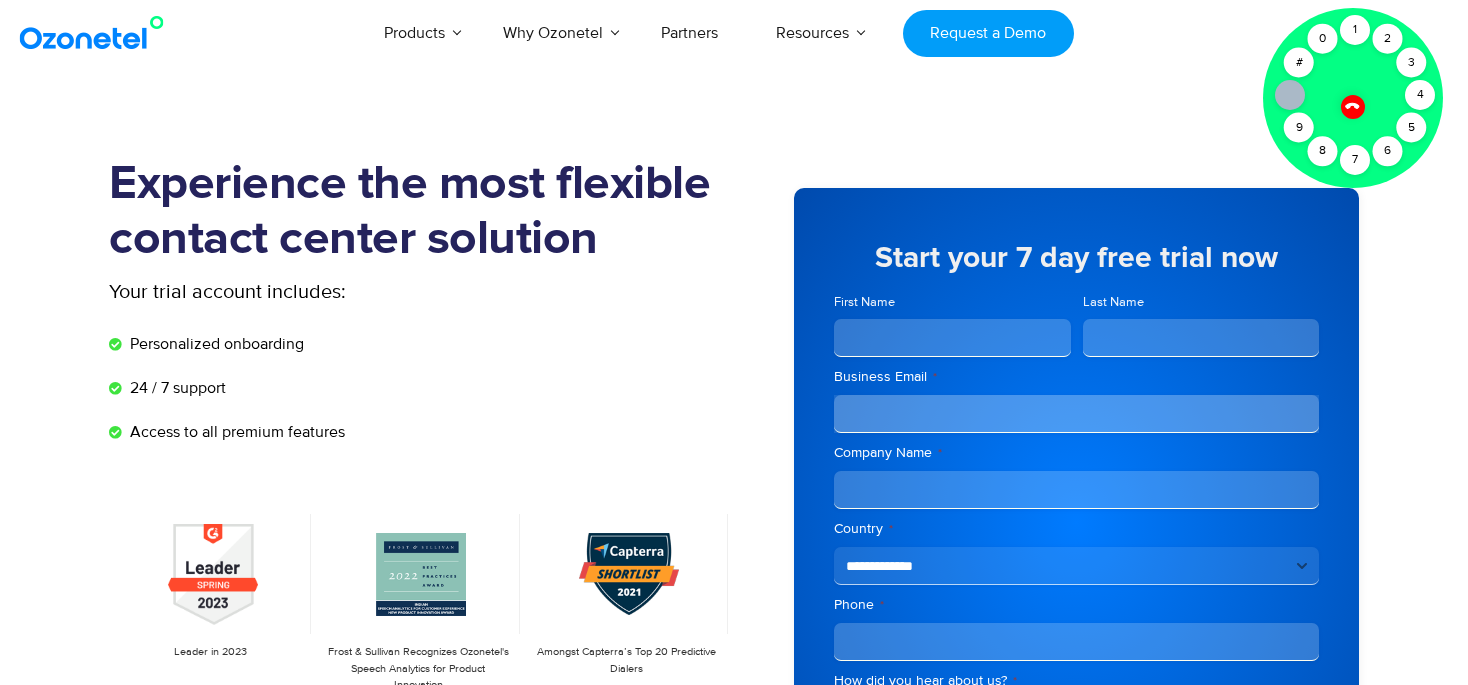 click on "First Name" at bounding box center [952, 338] 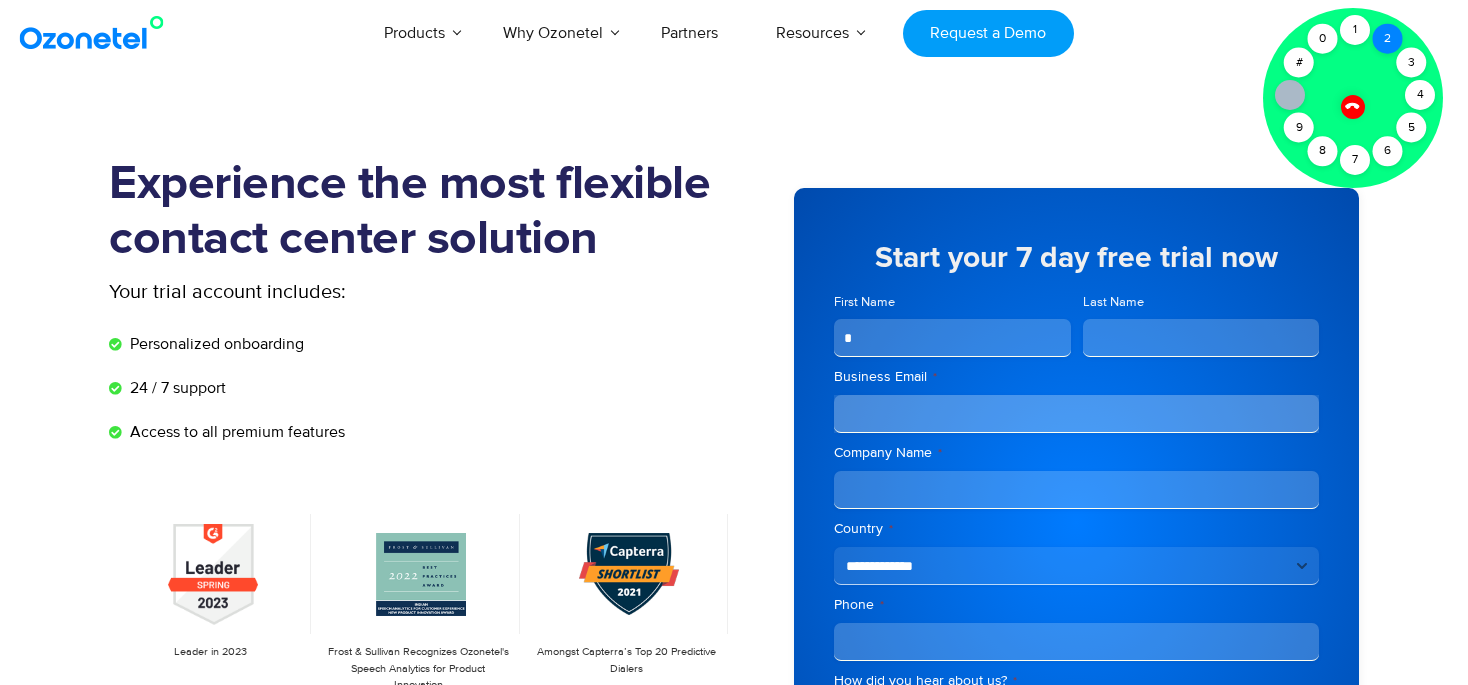 type on "*" 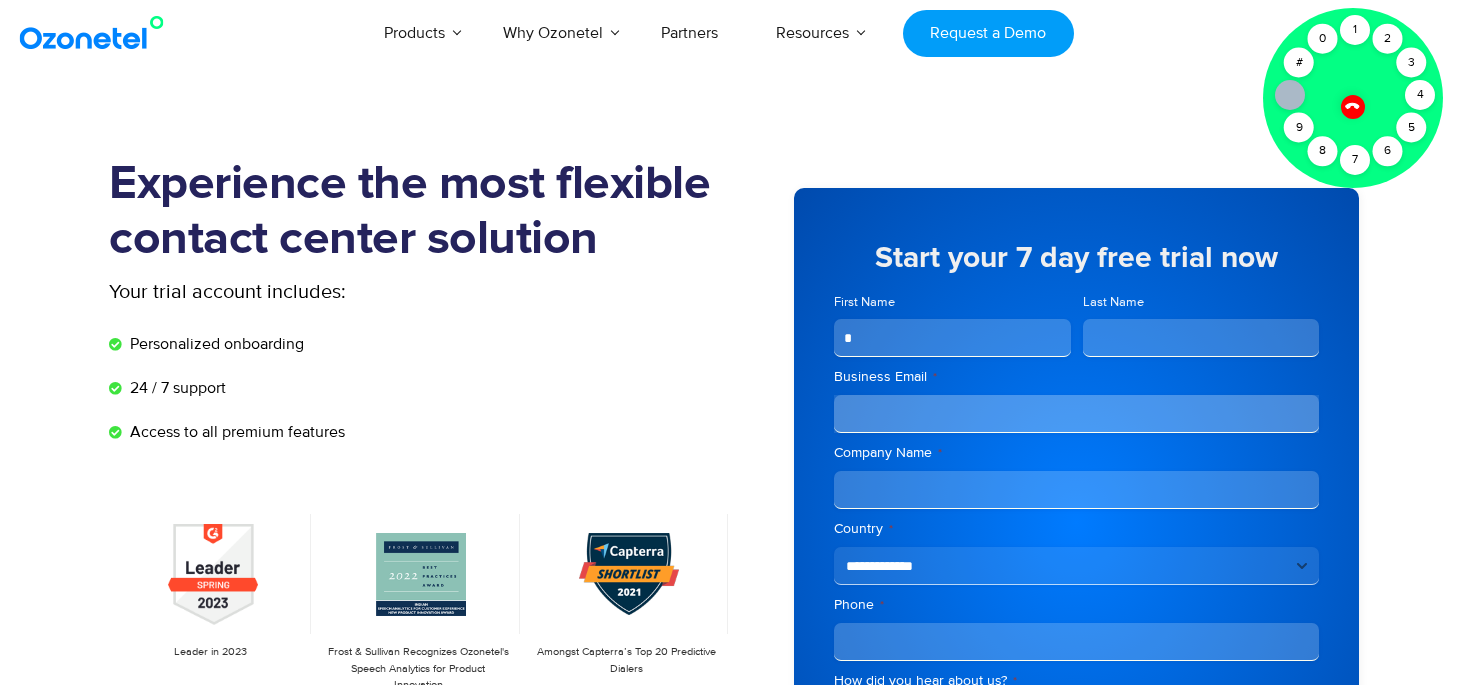 drag, startPoint x: 926, startPoint y: 335, endPoint x: 834, endPoint y: 337, distance: 92.021736 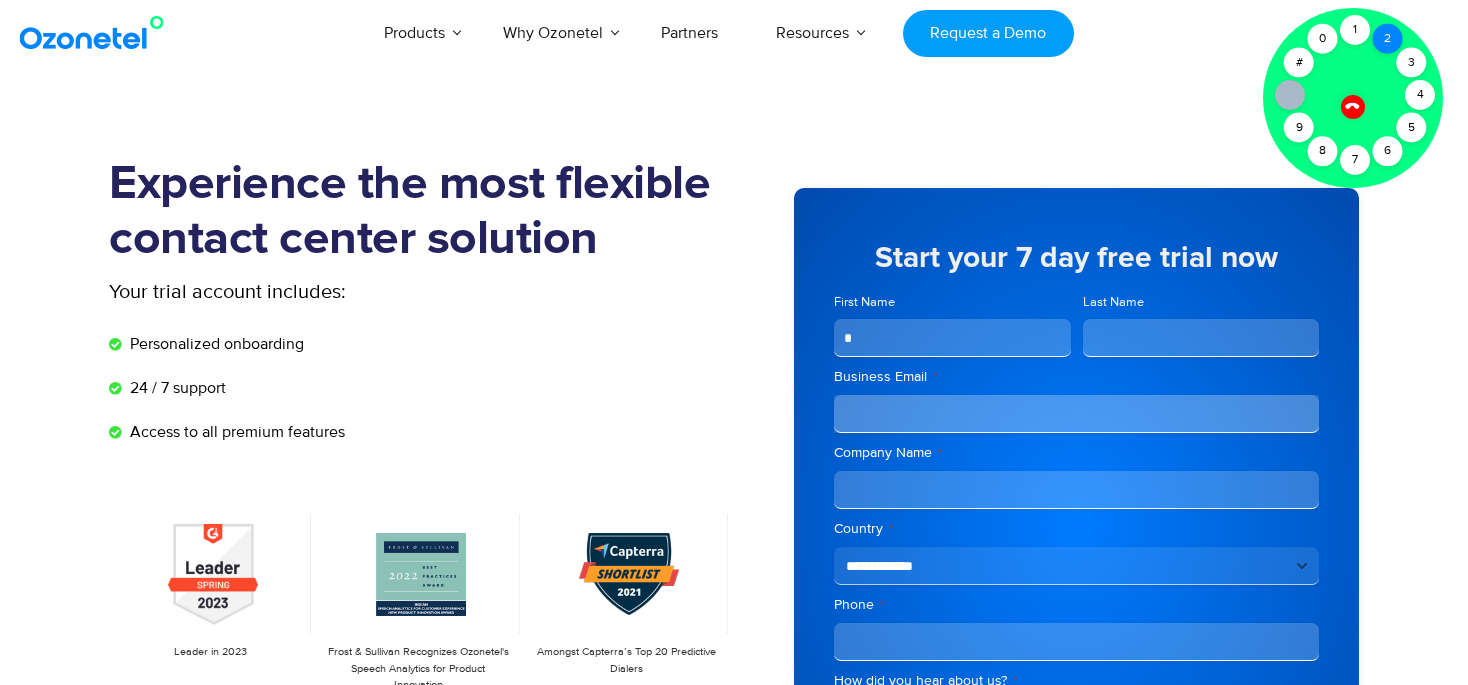 click on "2" at bounding box center [1388, 39] 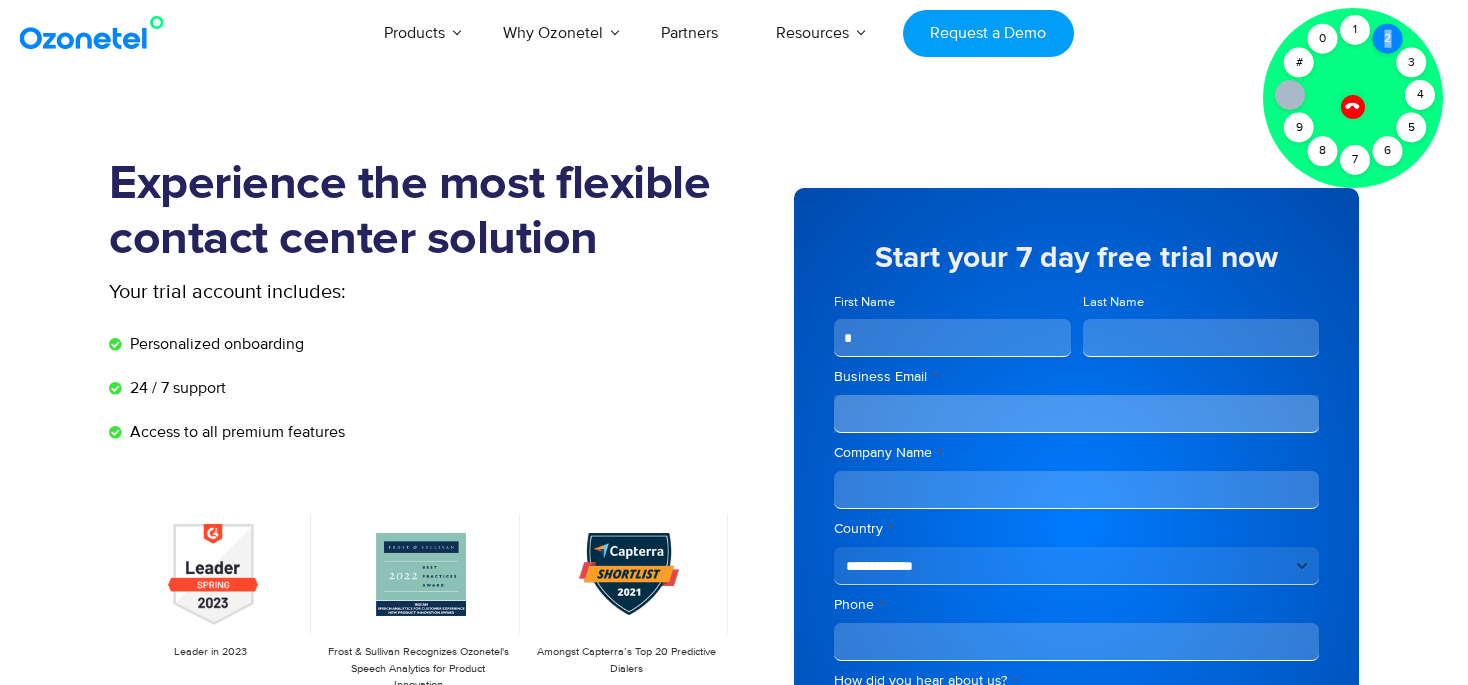 click on "2" at bounding box center (1388, 39) 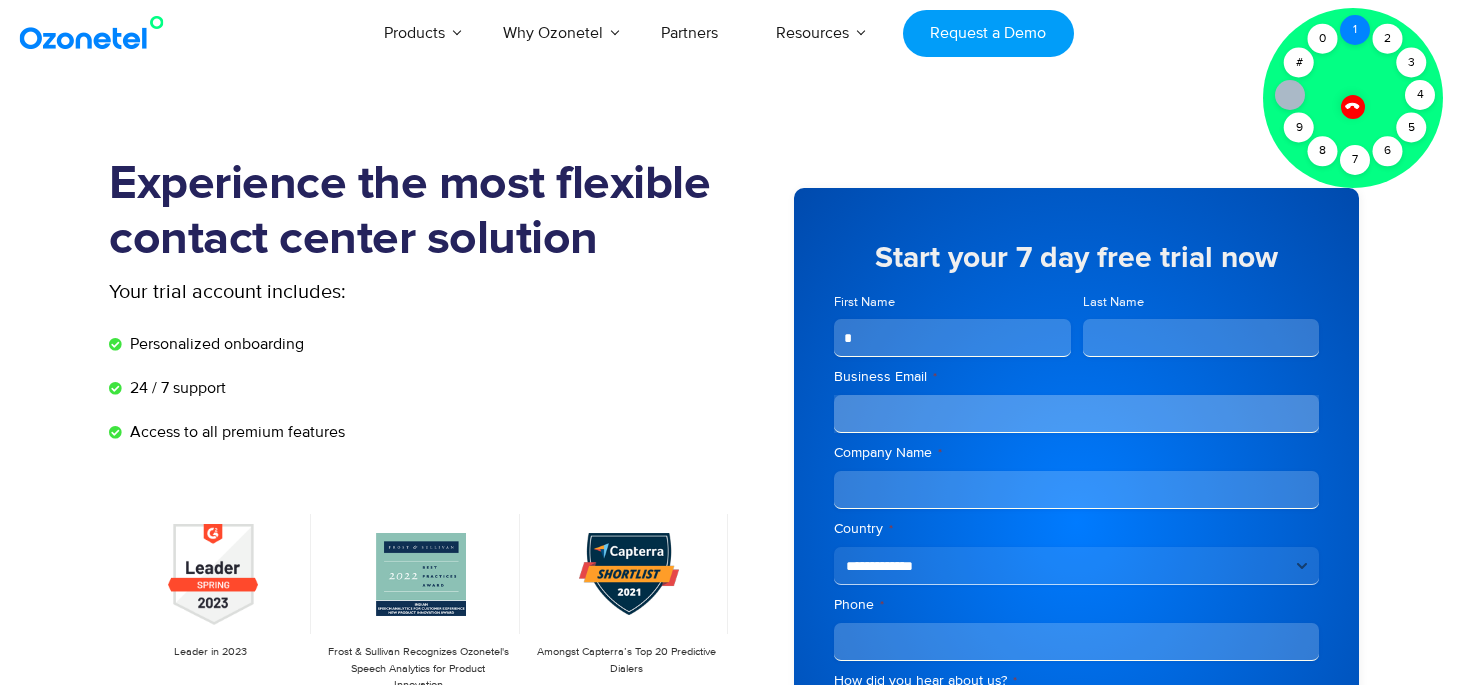 click on "1" at bounding box center [1355, 30] 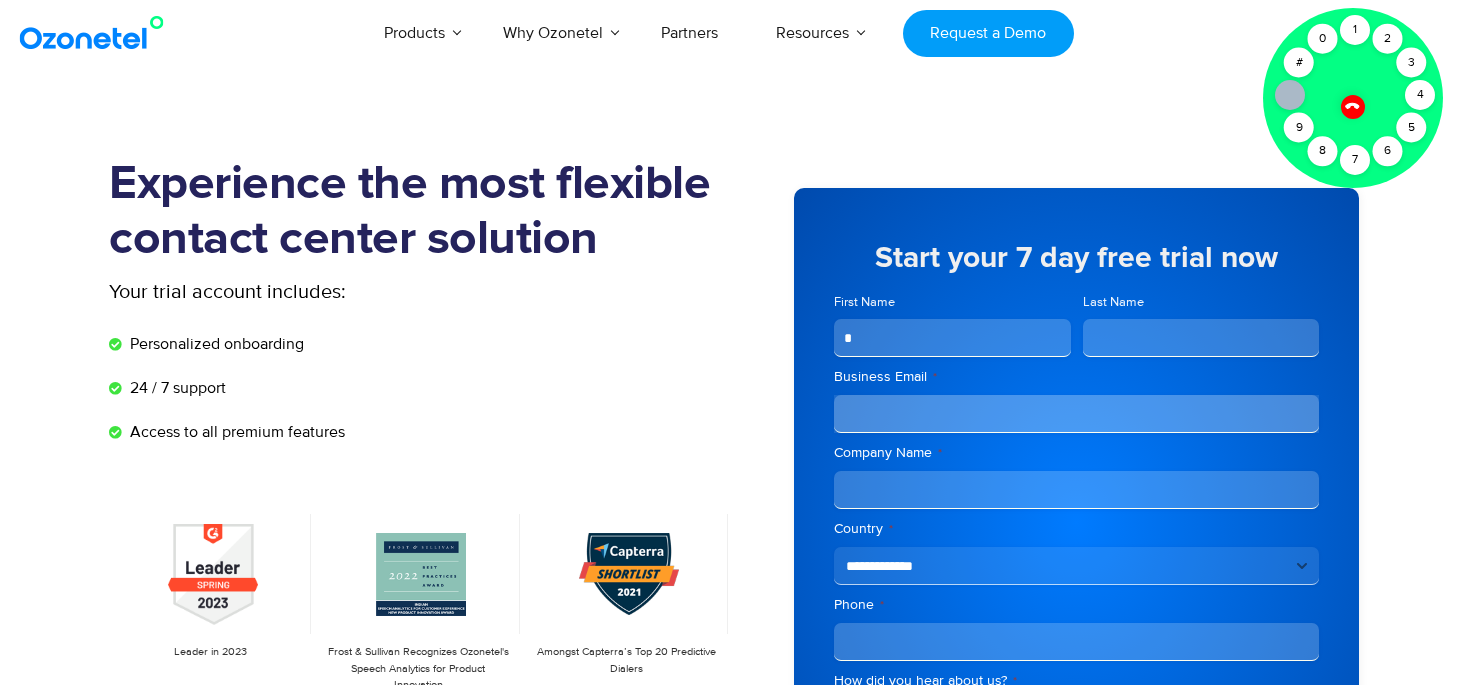 click on "Experience the most flexible  contact center solution
Your trial account includes:
Personalized onboarding
24 / 7 support
Access to all premium features
Leader in 2023
Frost & Sullivan Recognizes Ozonetel's Speech Analytics for Product Innovation
Amongst Capterra’s Top 20 Predictive Dialers" at bounding box center [734, 551] 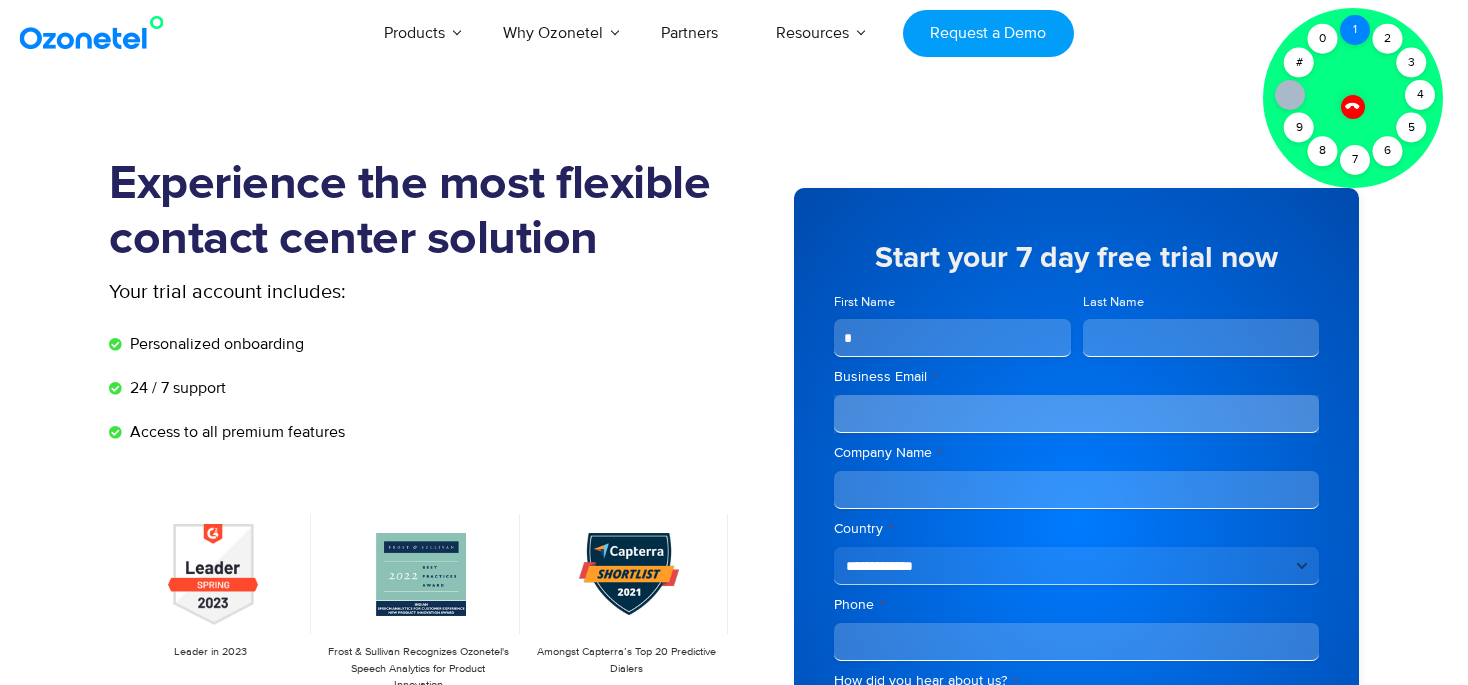 click on "1" at bounding box center [1355, 30] 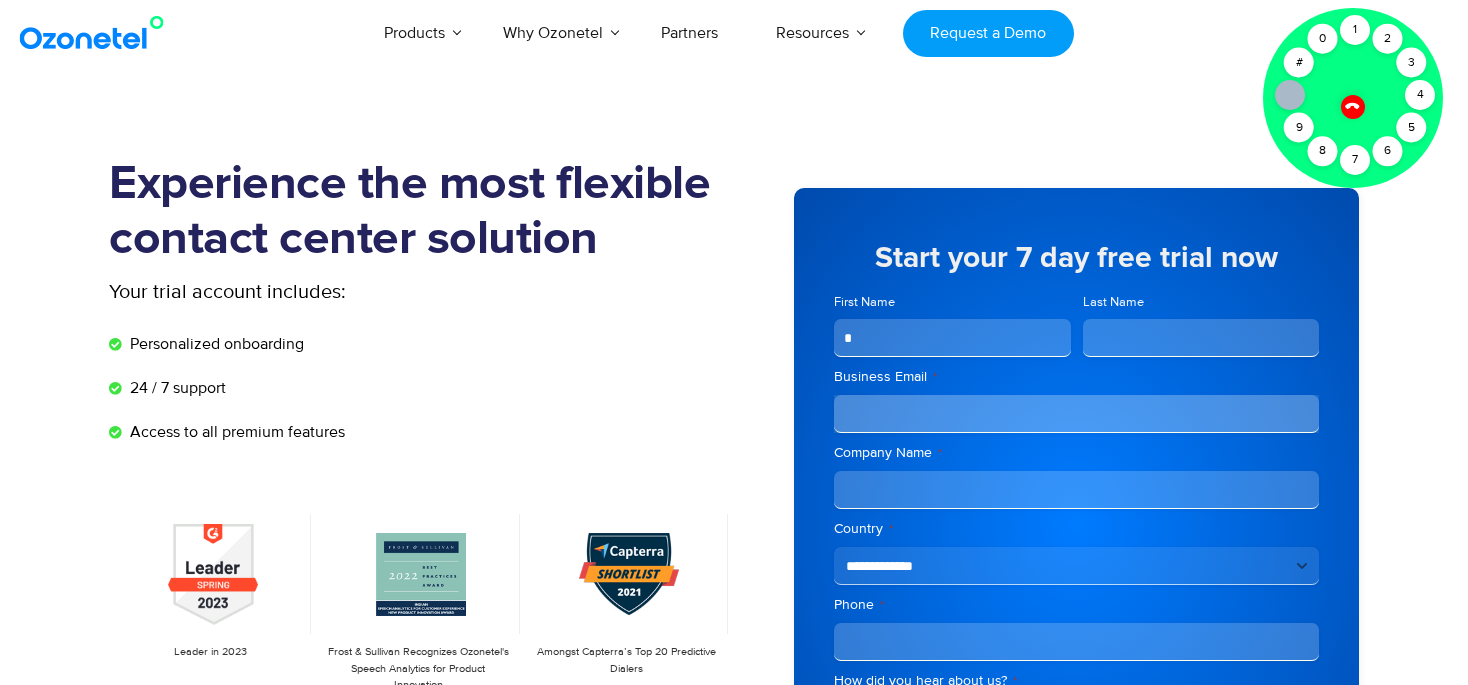 click at bounding box center (1352, 106) 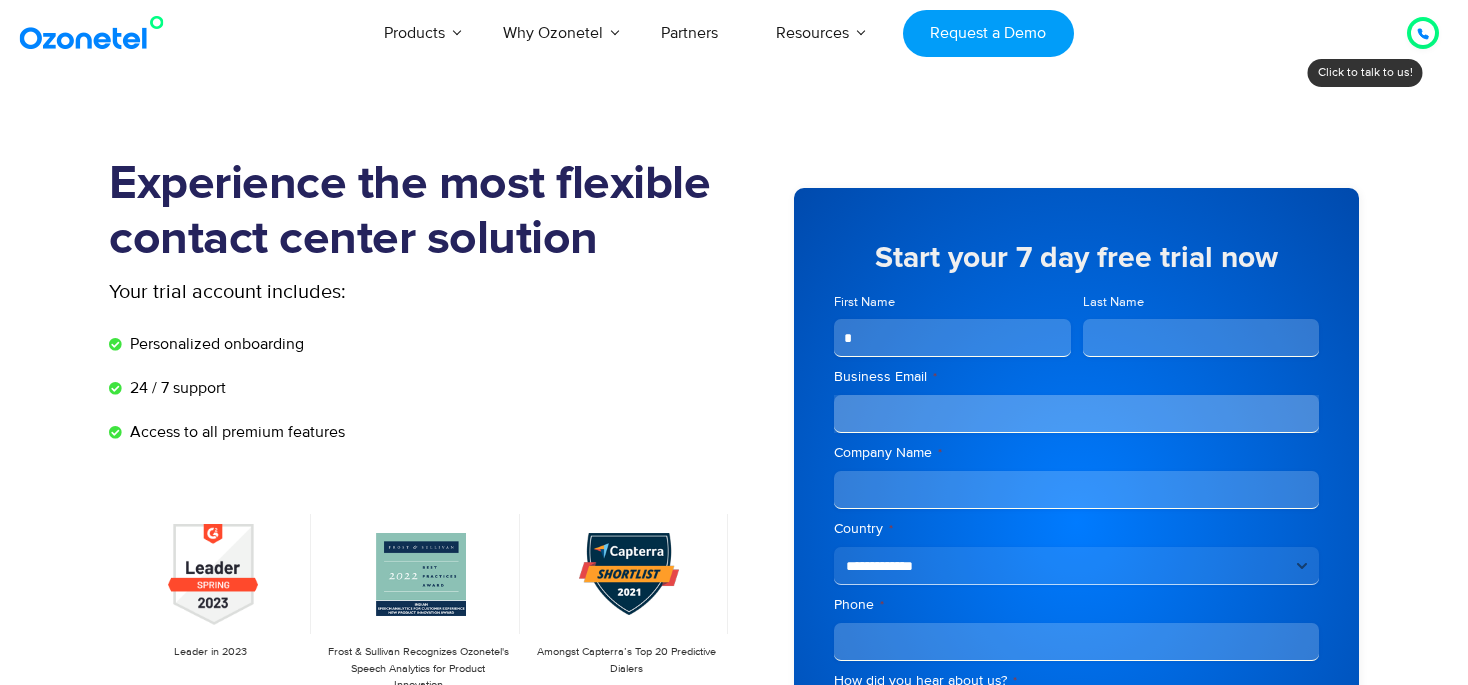 click on "USA : +1-408-440-54451-408-440-5445
INDIA : 1800-123-150150
Click to talk to us!
Call ended
1 2 3 4 5 6 7 8 9 # 0
Products
AI & CX
Voice AI Agents
Agent Assist
Quality Audits" at bounding box center (734, 2004) 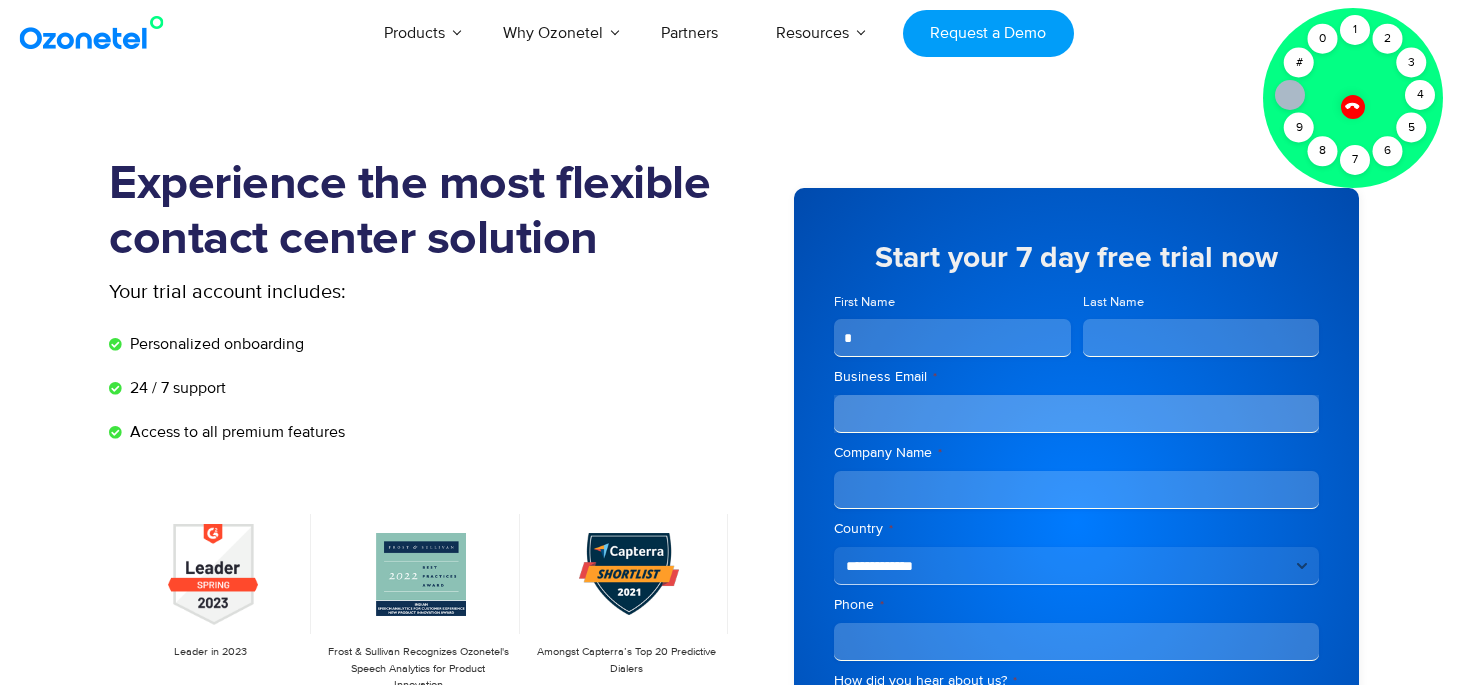 click 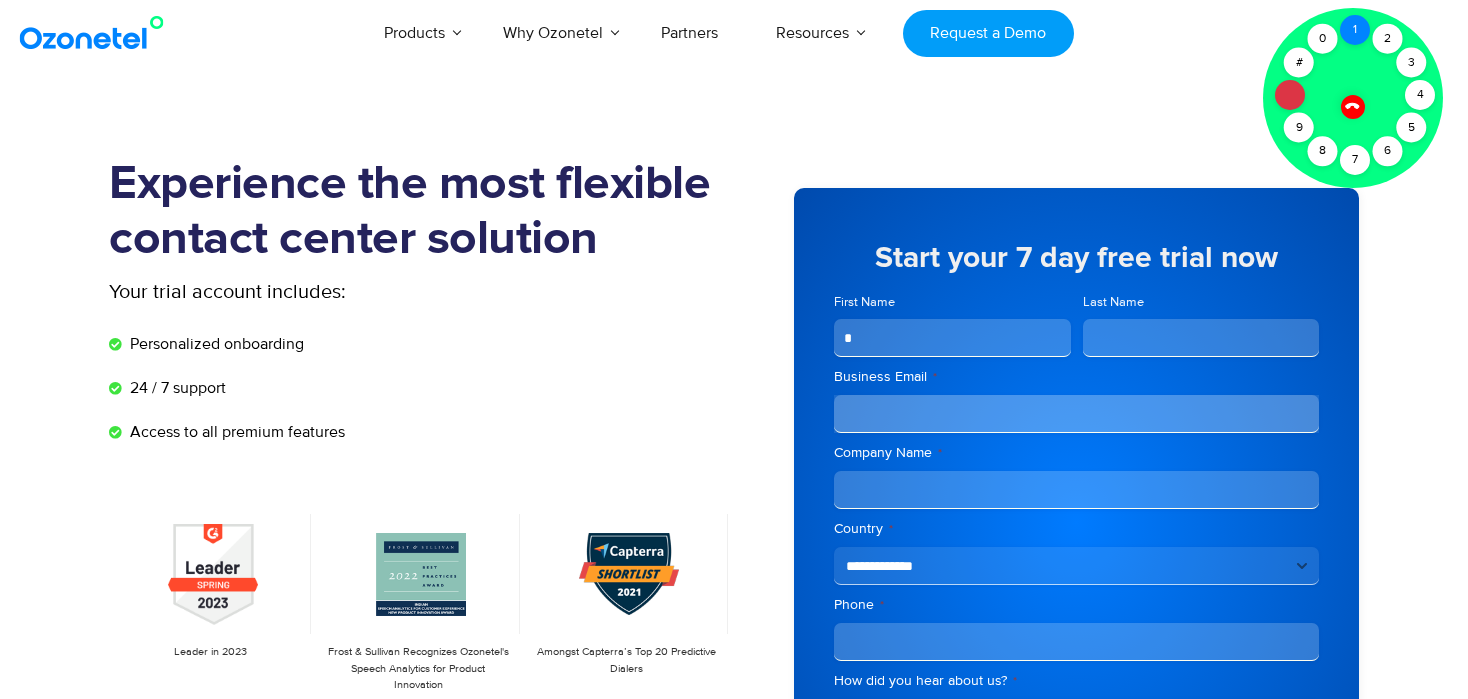 click on "1" at bounding box center [1355, 30] 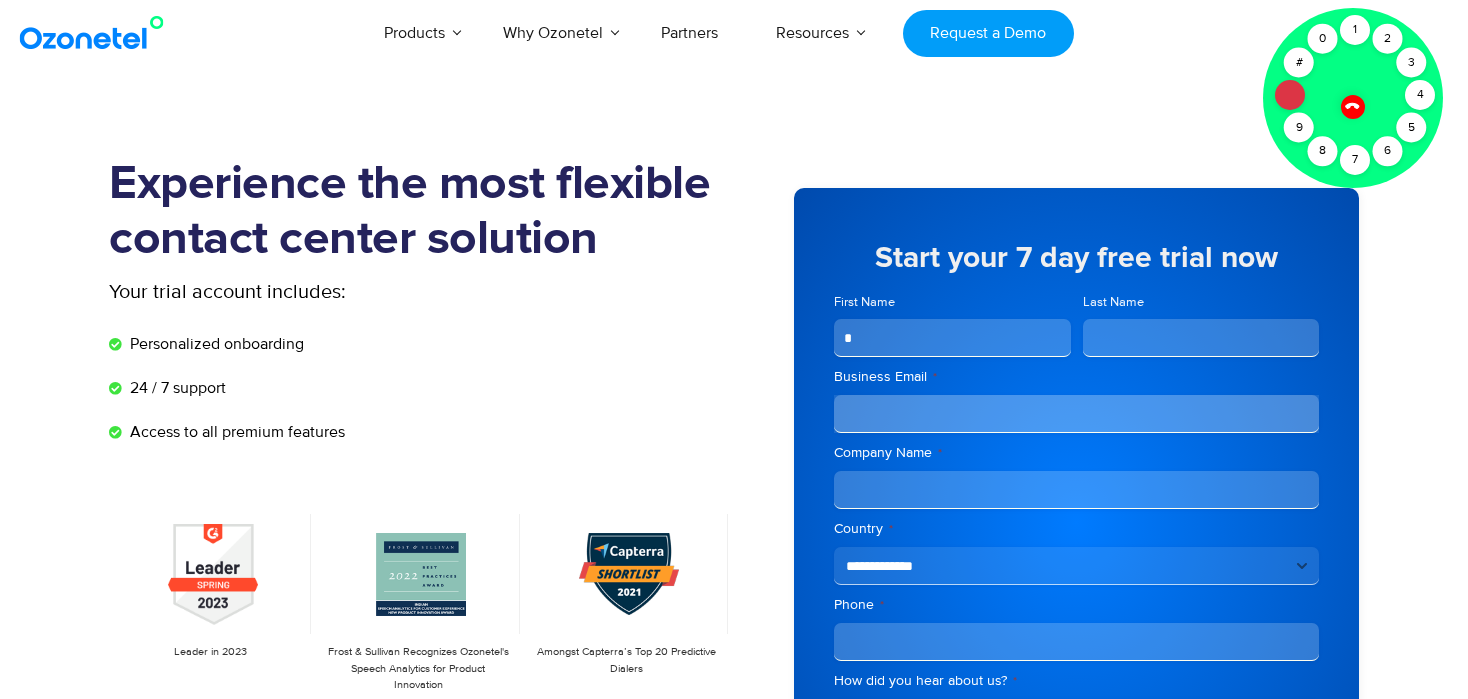 click on "*" at bounding box center [952, 338] 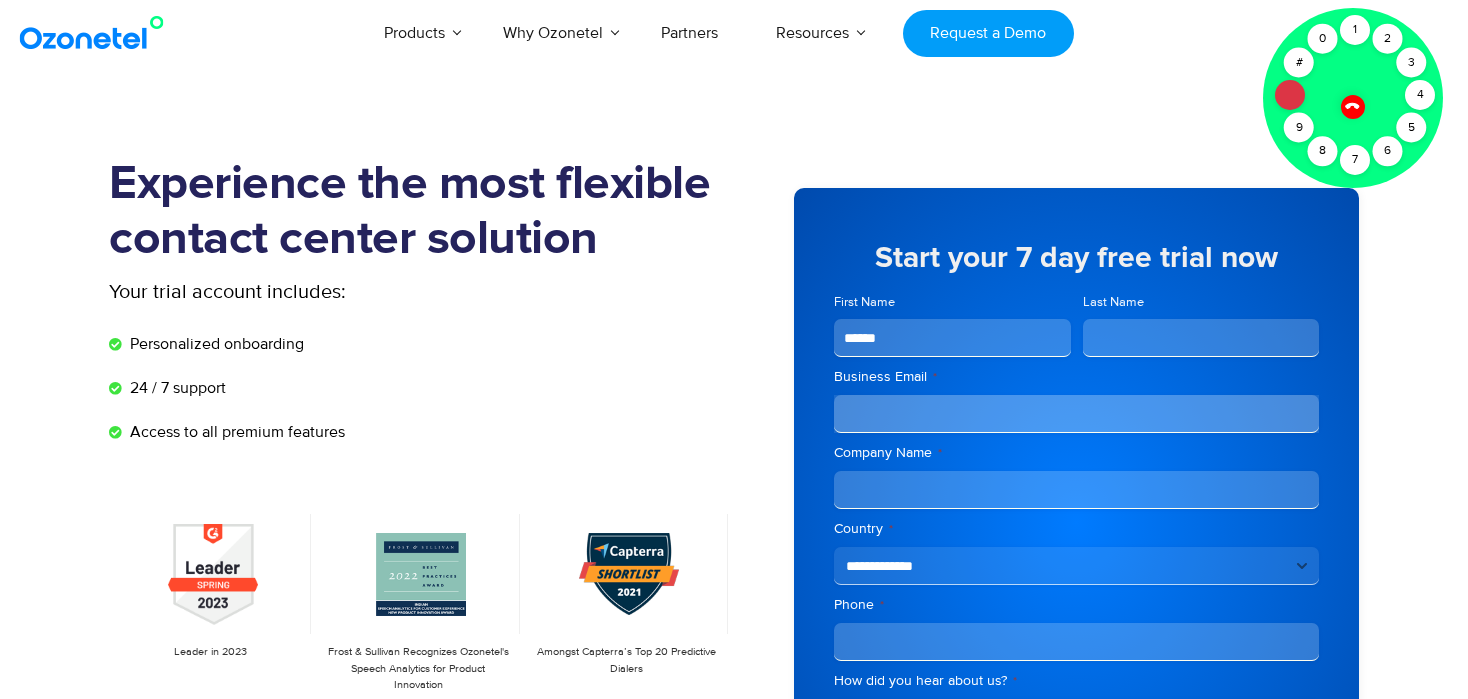 type on "*****" 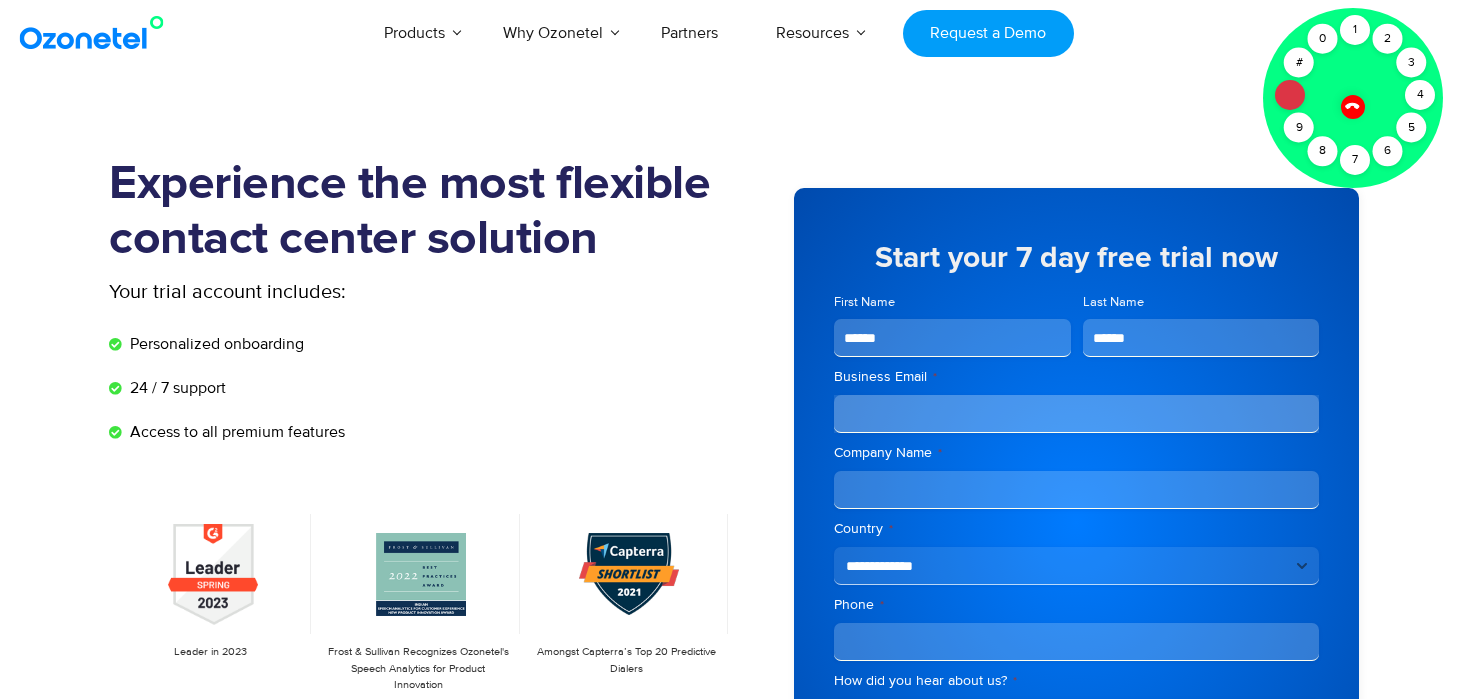 type on "******" 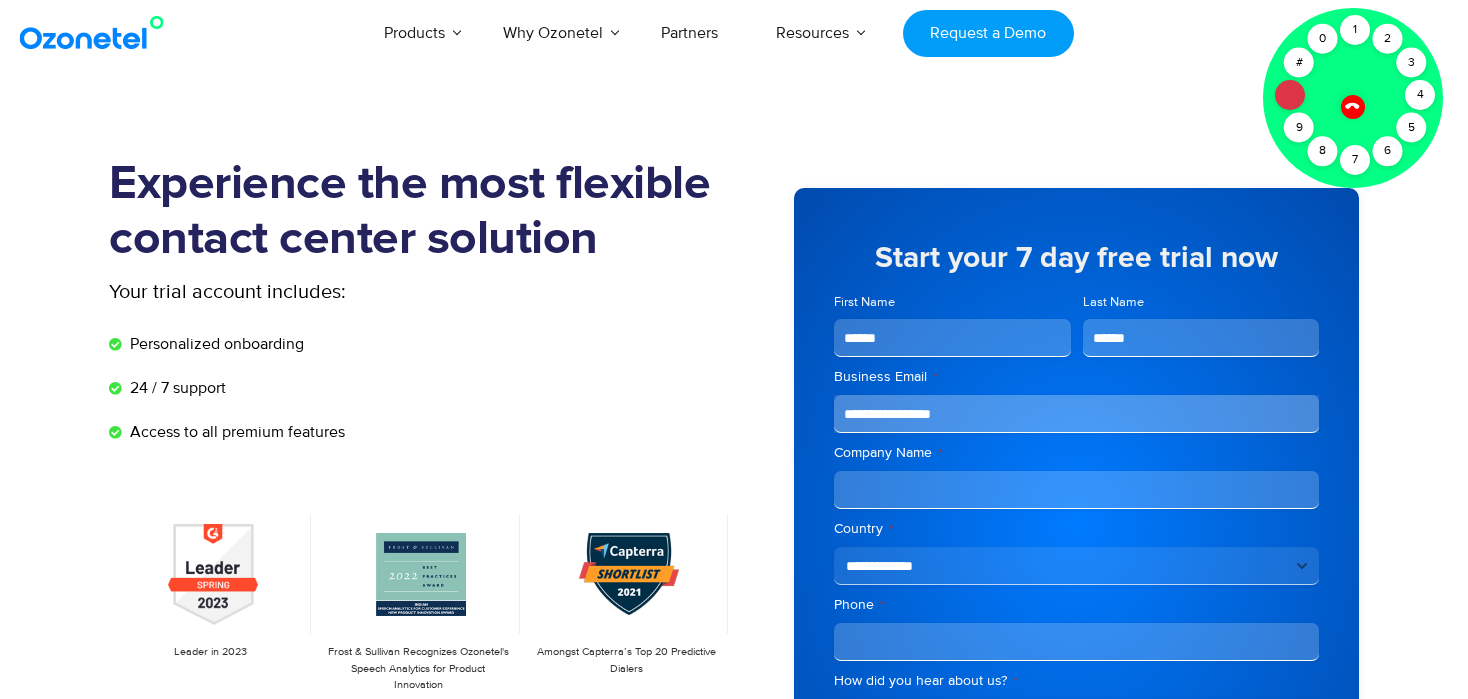 type on "**********" 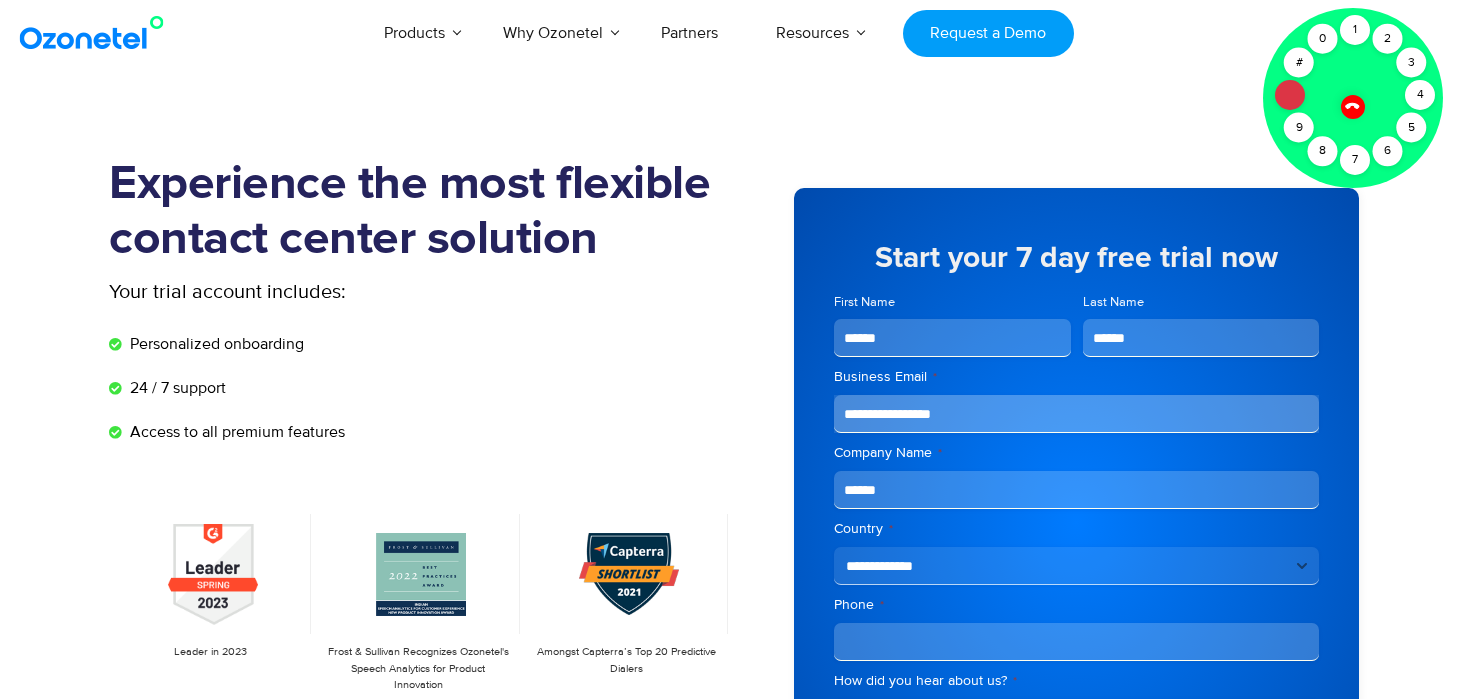 type on "******" 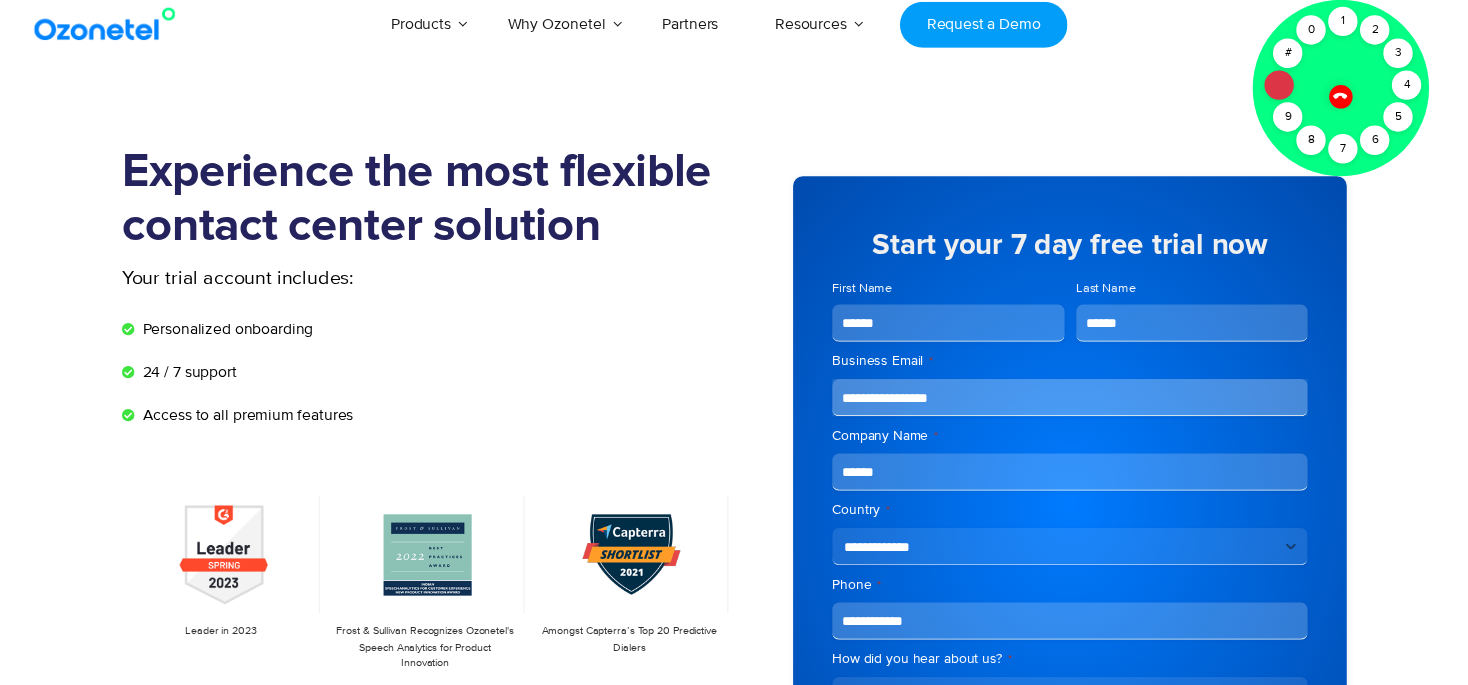 scroll, scrollTop: 0, scrollLeft: 0, axis: both 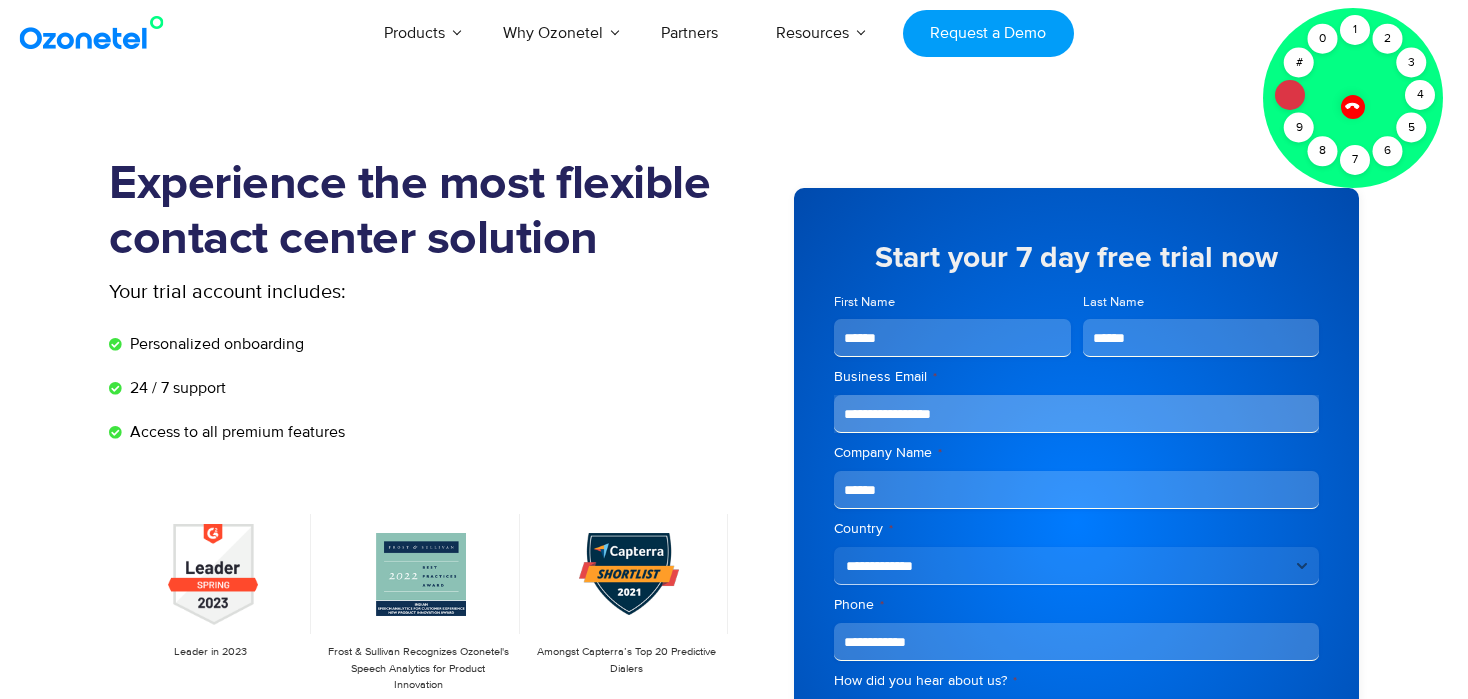 type on "**********" 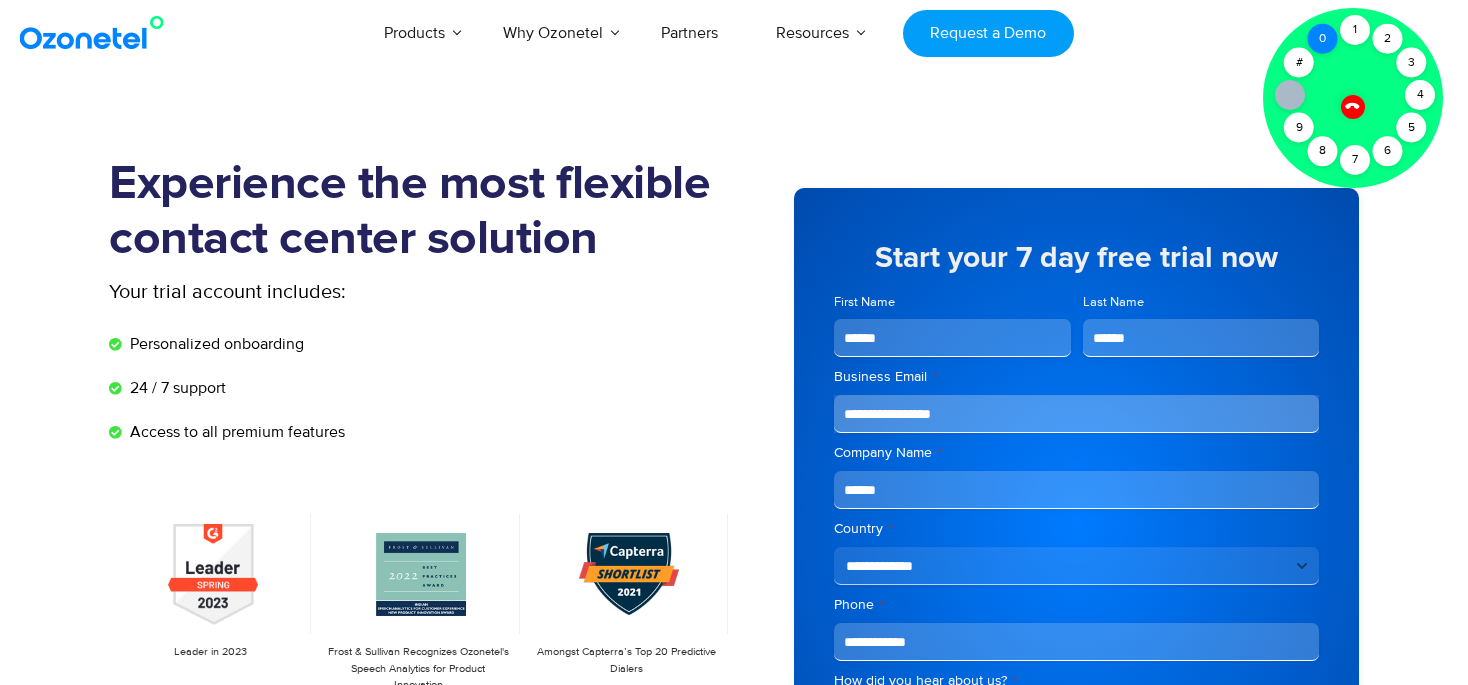 click on "0" at bounding box center [1323, 39] 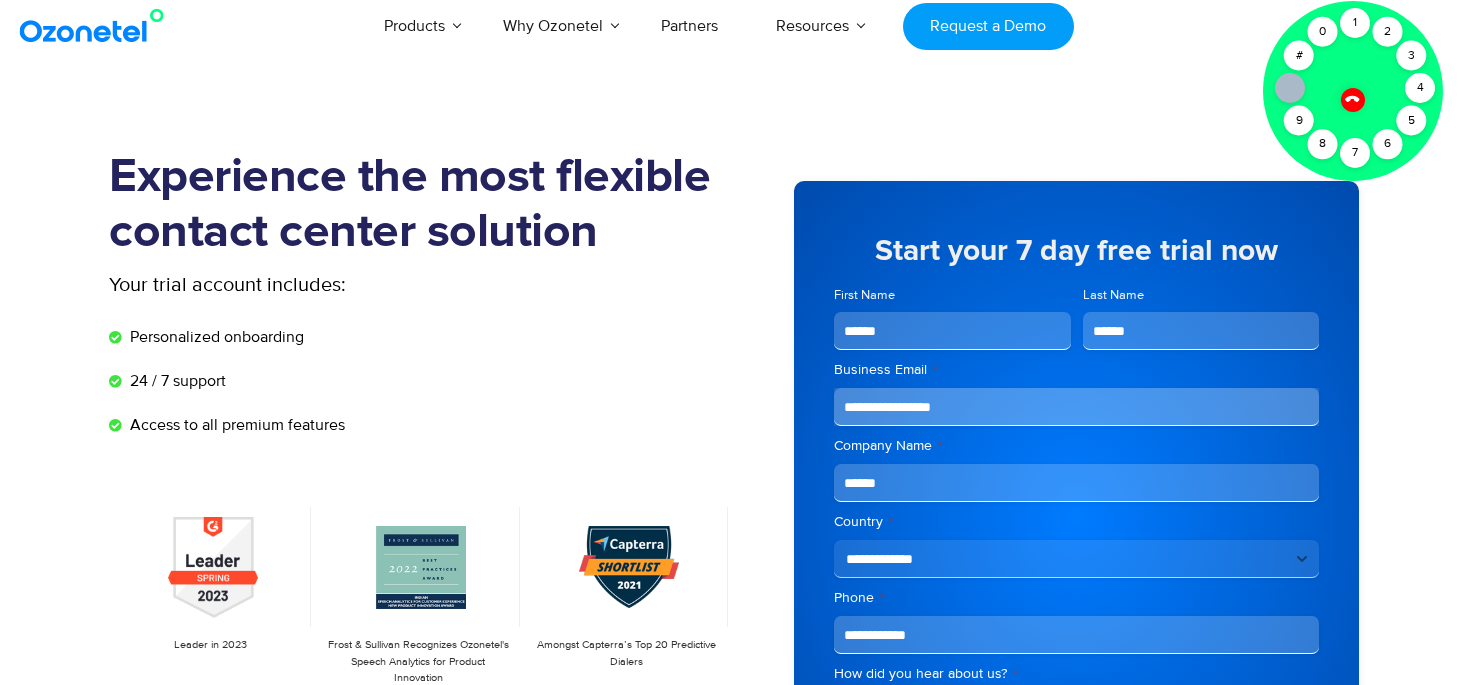 scroll, scrollTop: 0, scrollLeft: 0, axis: both 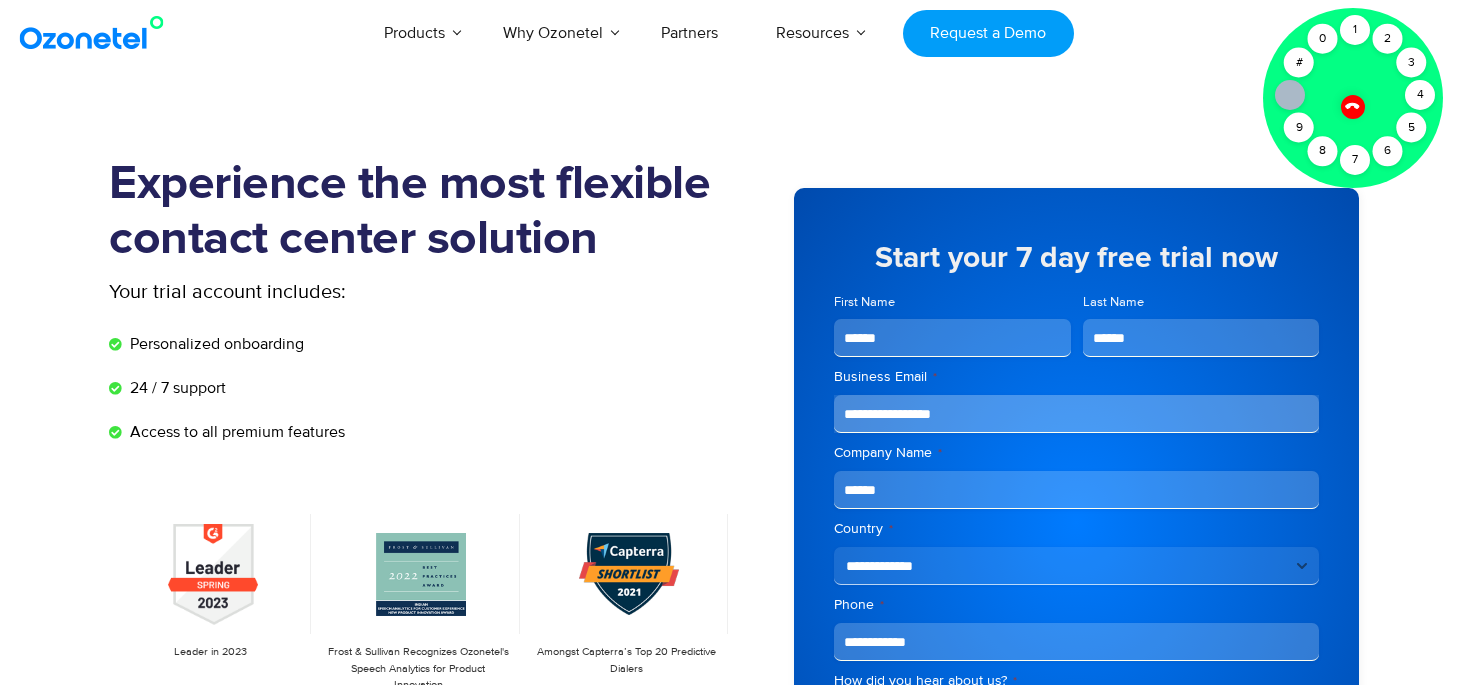 click 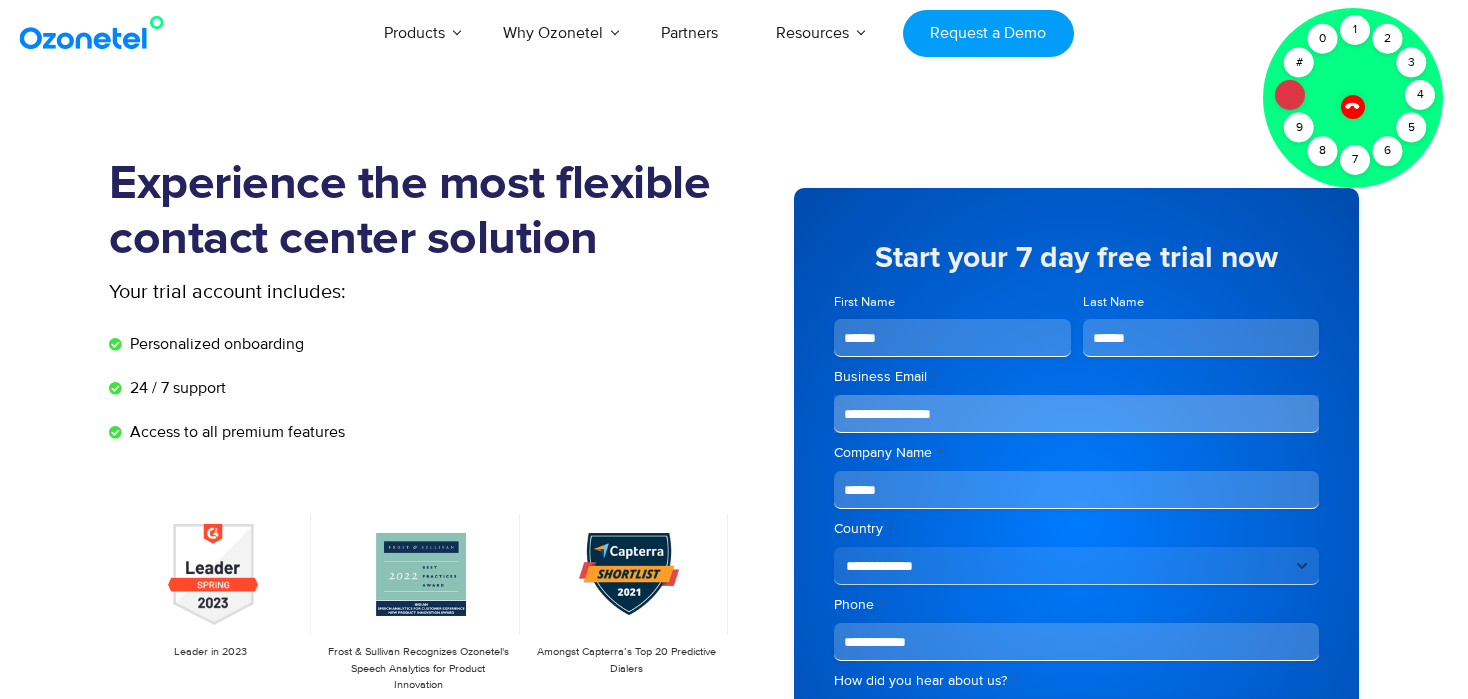 click 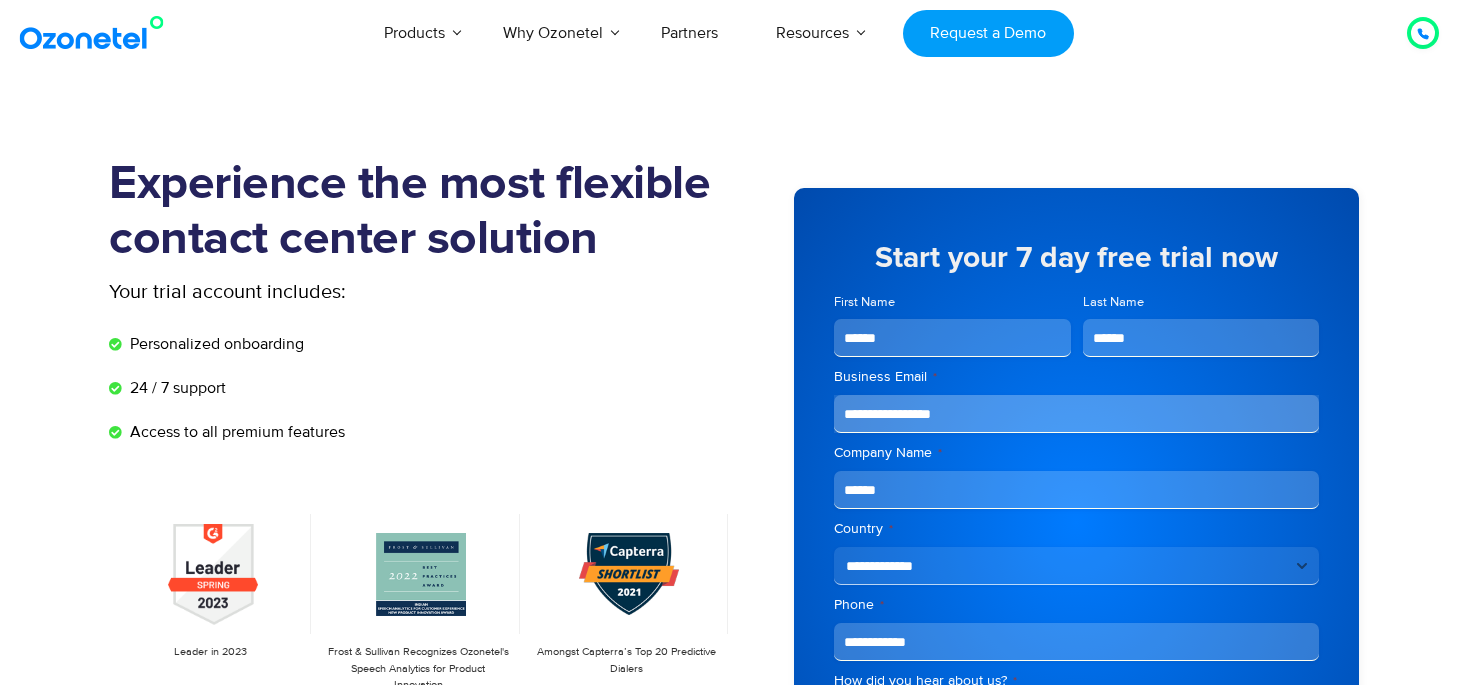 click on "******" at bounding box center [1076, 490] 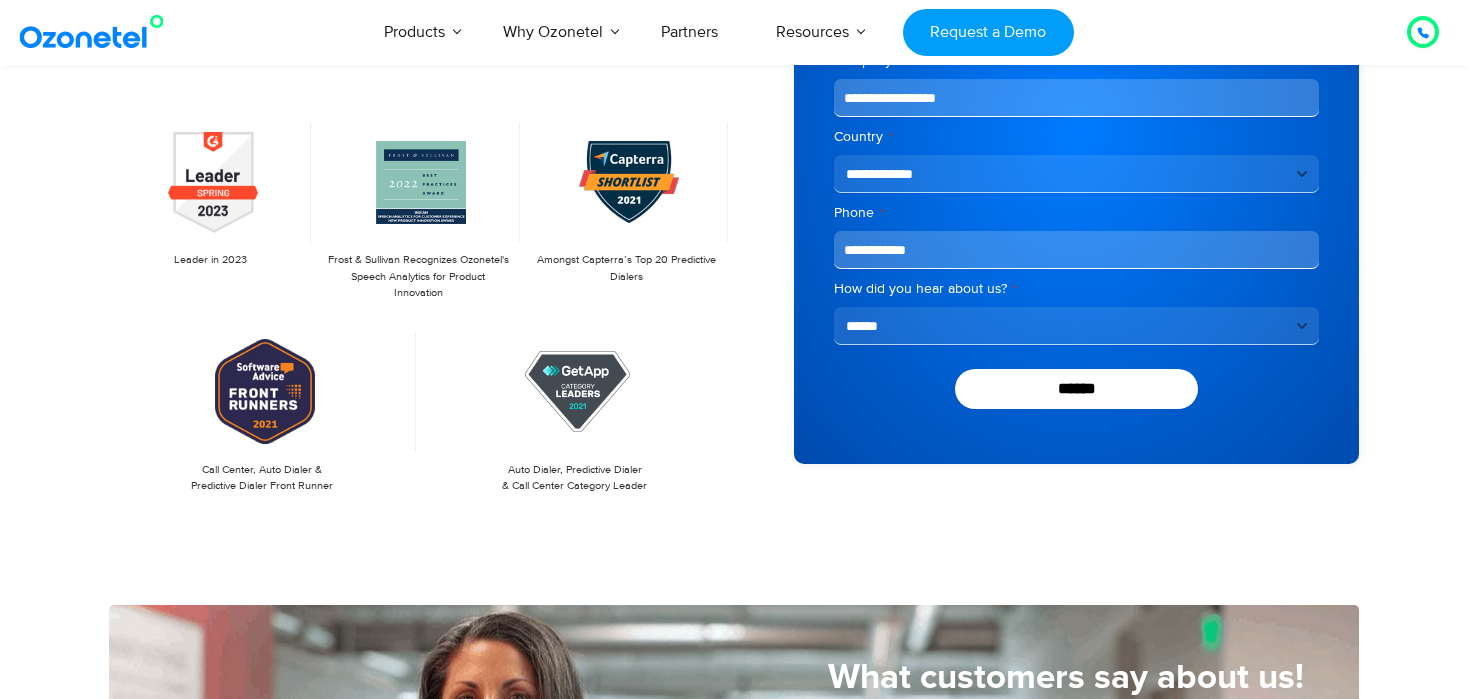 scroll, scrollTop: 400, scrollLeft: 0, axis: vertical 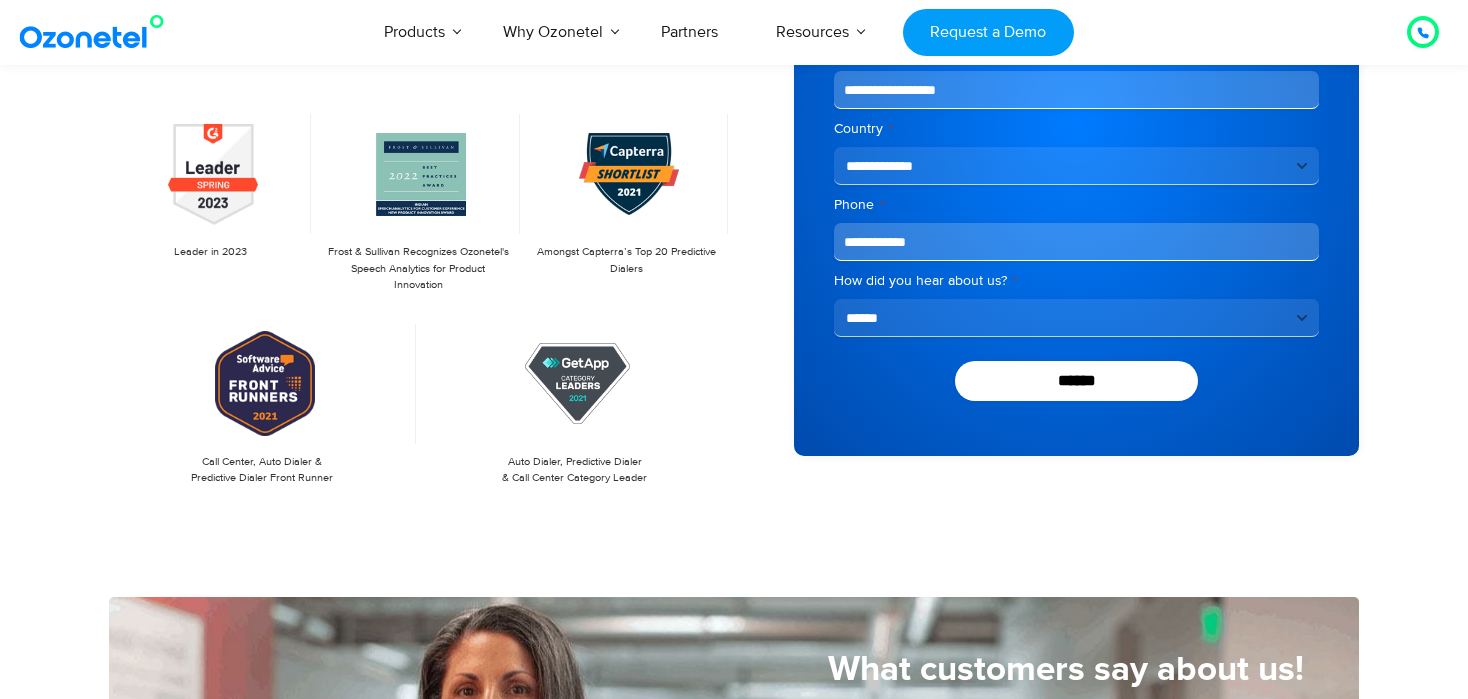 type on "**********" 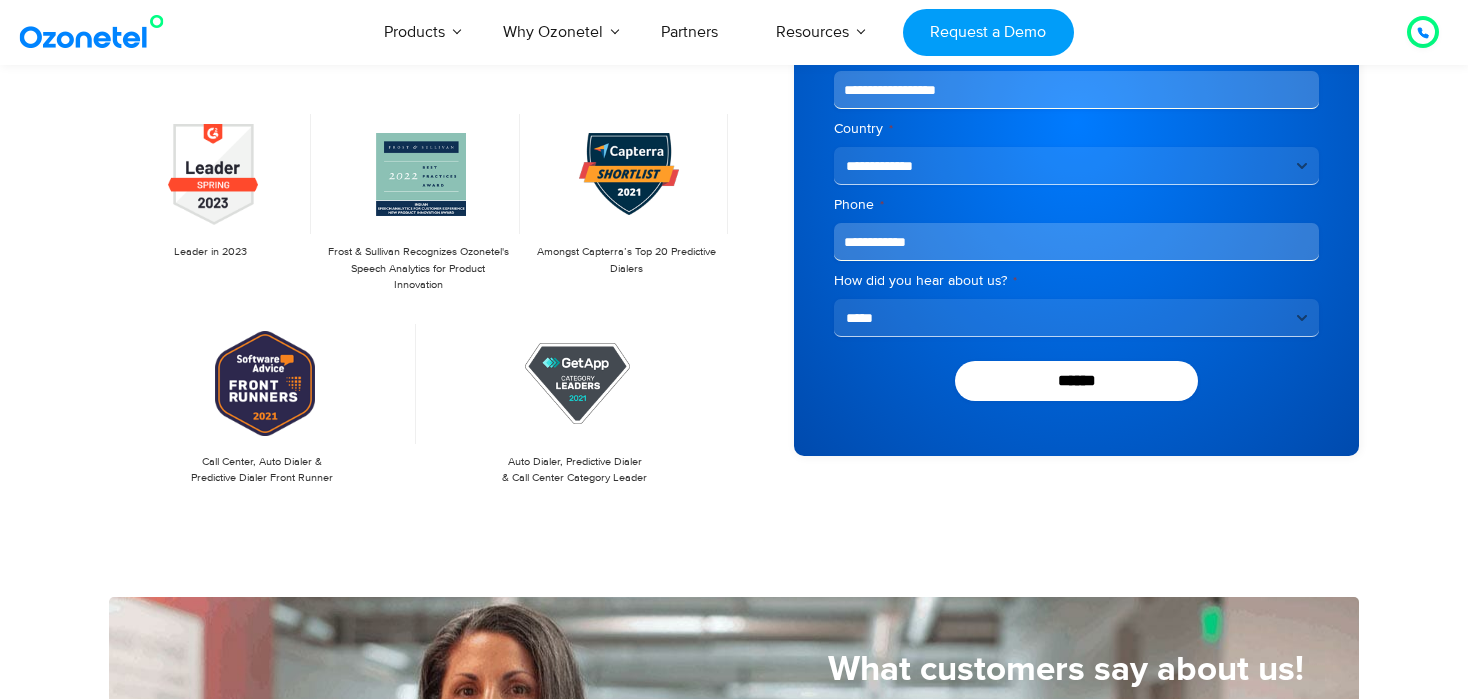click on "**********" at bounding box center [1076, 318] 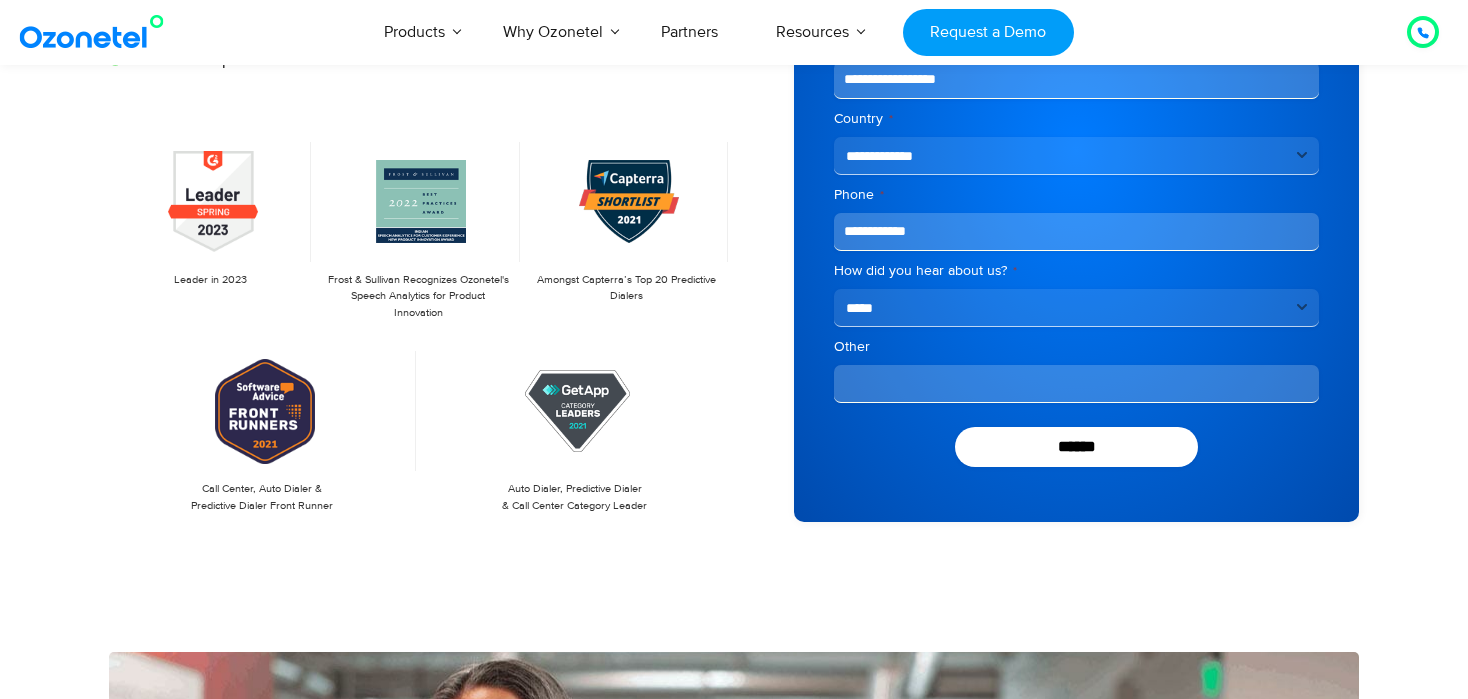 scroll, scrollTop: 428, scrollLeft: 0, axis: vertical 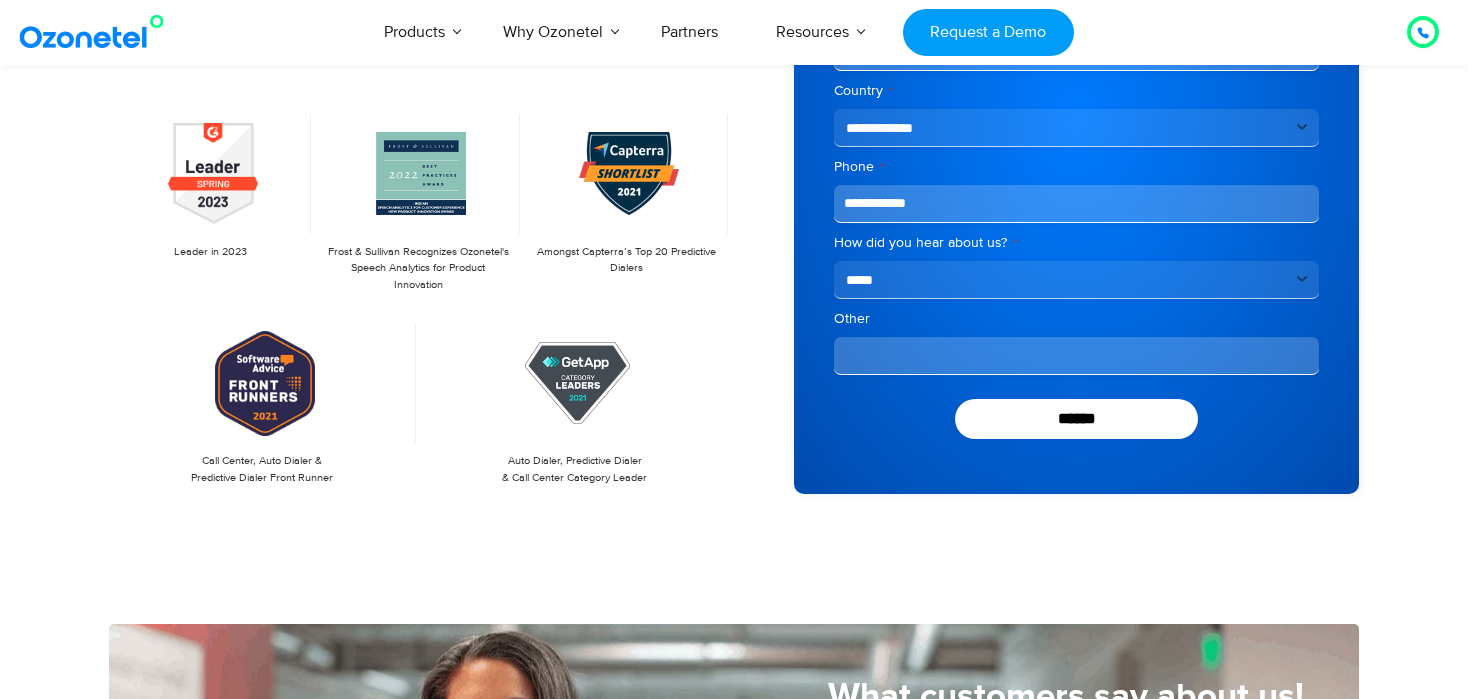 click on "Other" at bounding box center (1076, 356) 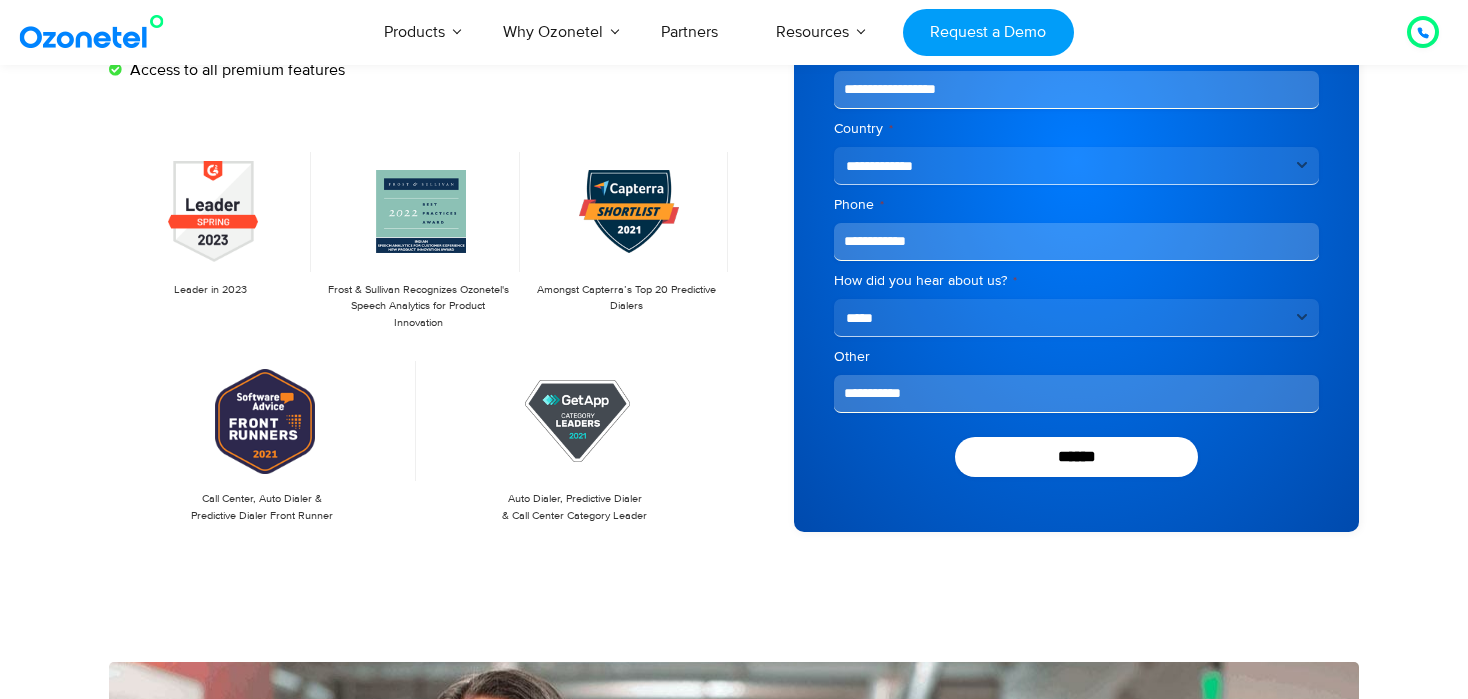 scroll, scrollTop: 328, scrollLeft: 0, axis: vertical 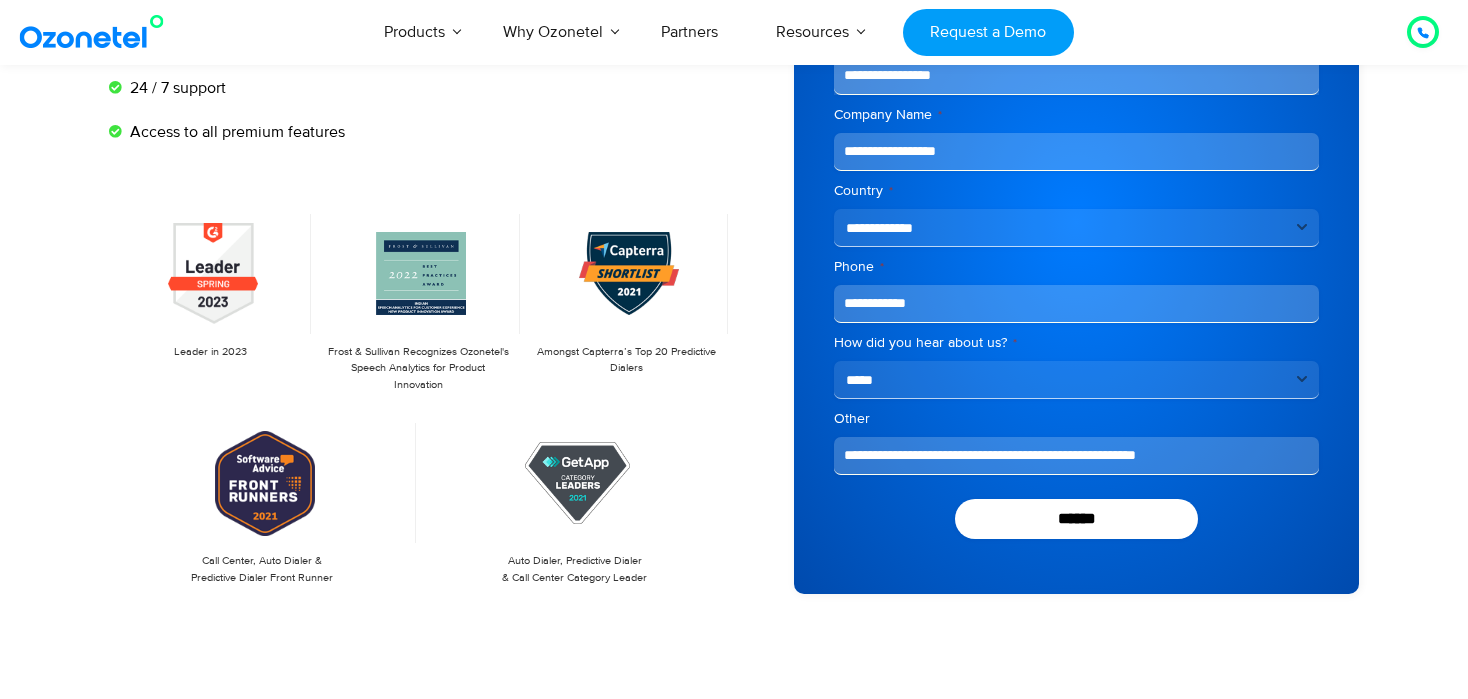click on "**********" at bounding box center (1076, 456) 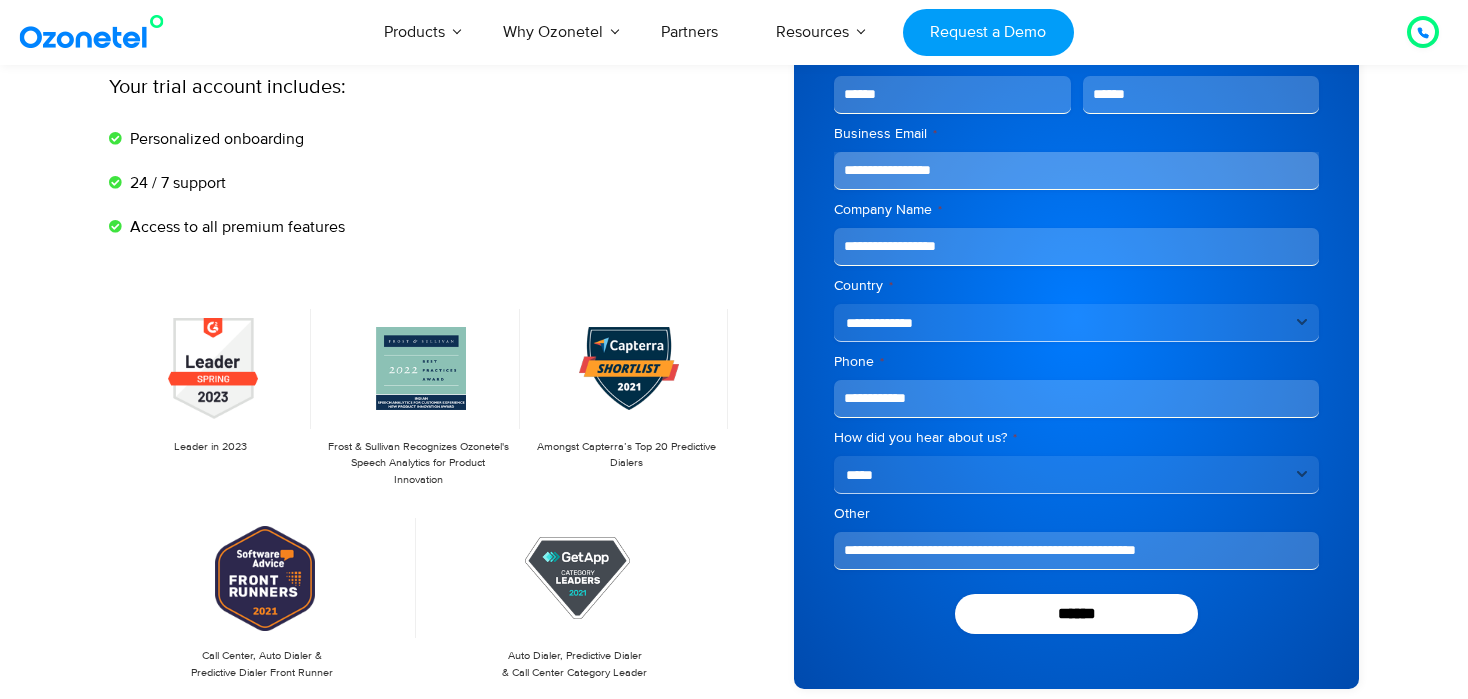 scroll, scrollTop: 228, scrollLeft: 0, axis: vertical 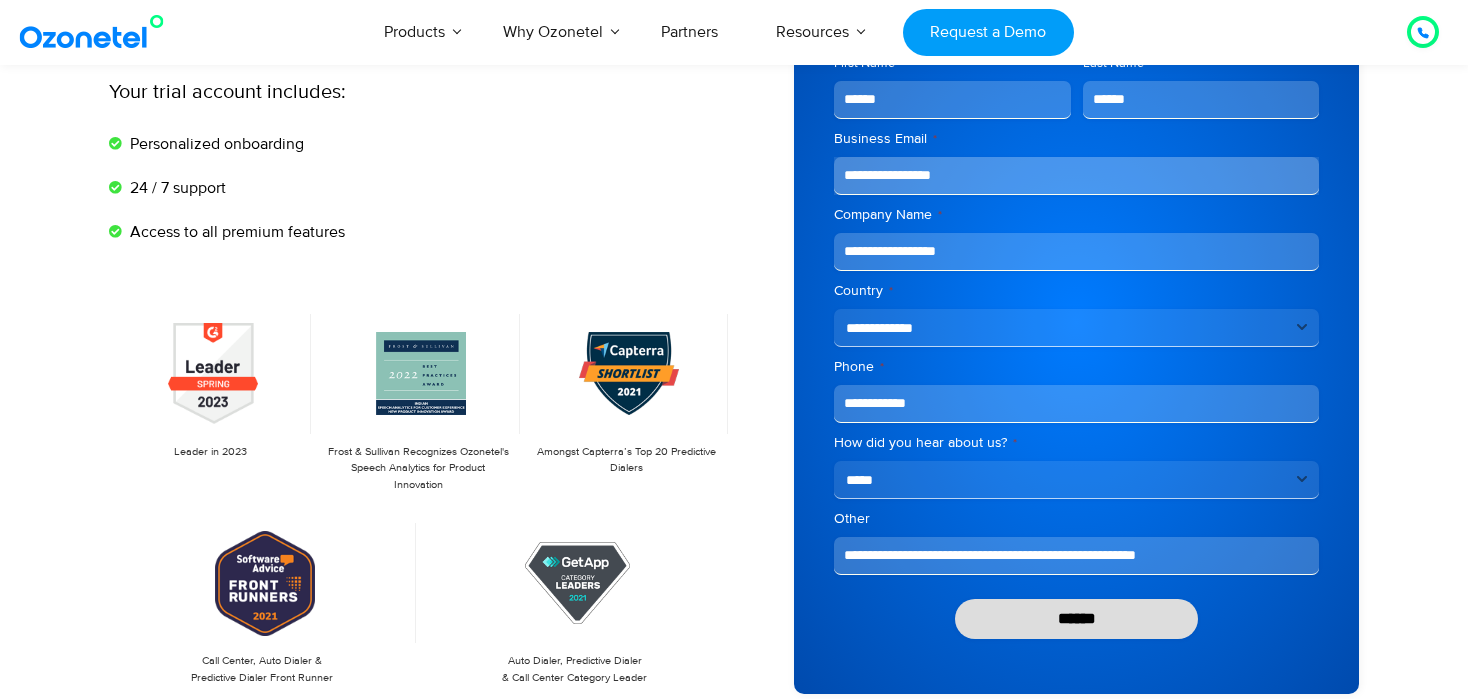 type on "**********" 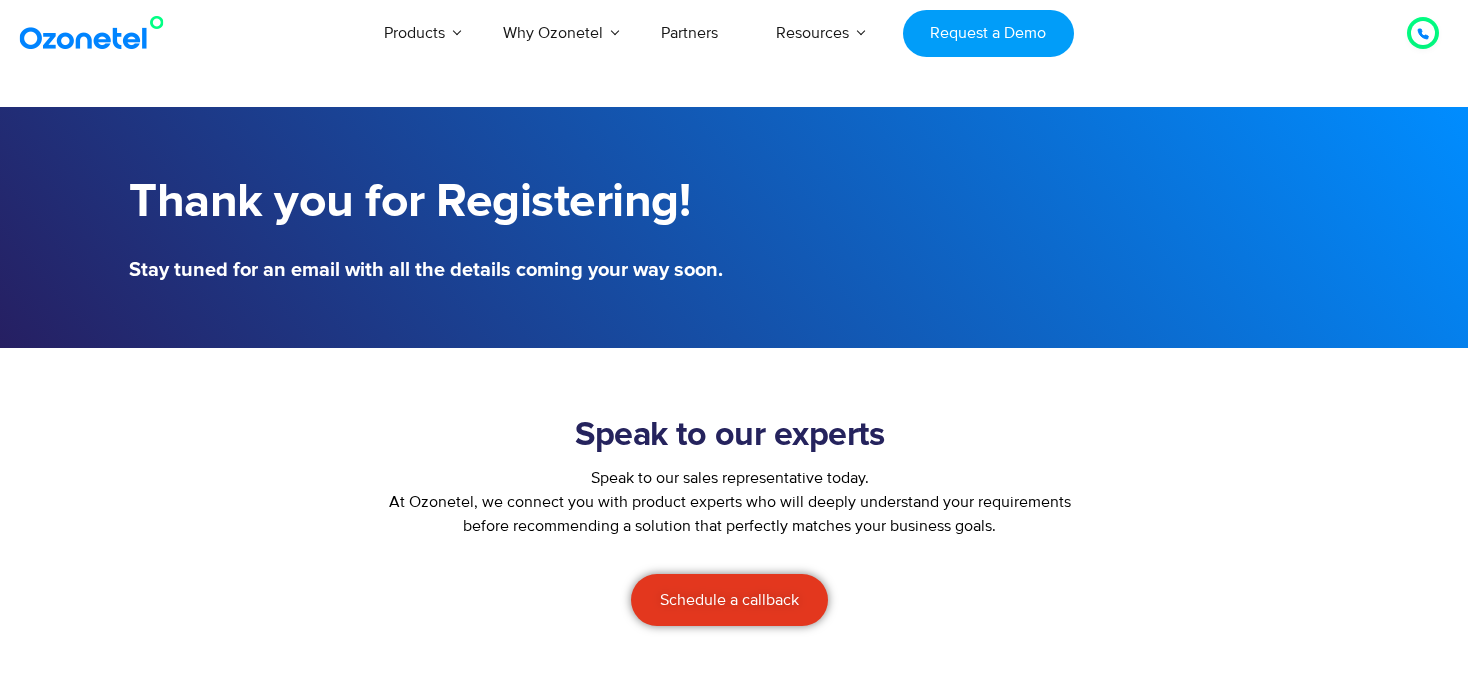 scroll, scrollTop: 0, scrollLeft: 0, axis: both 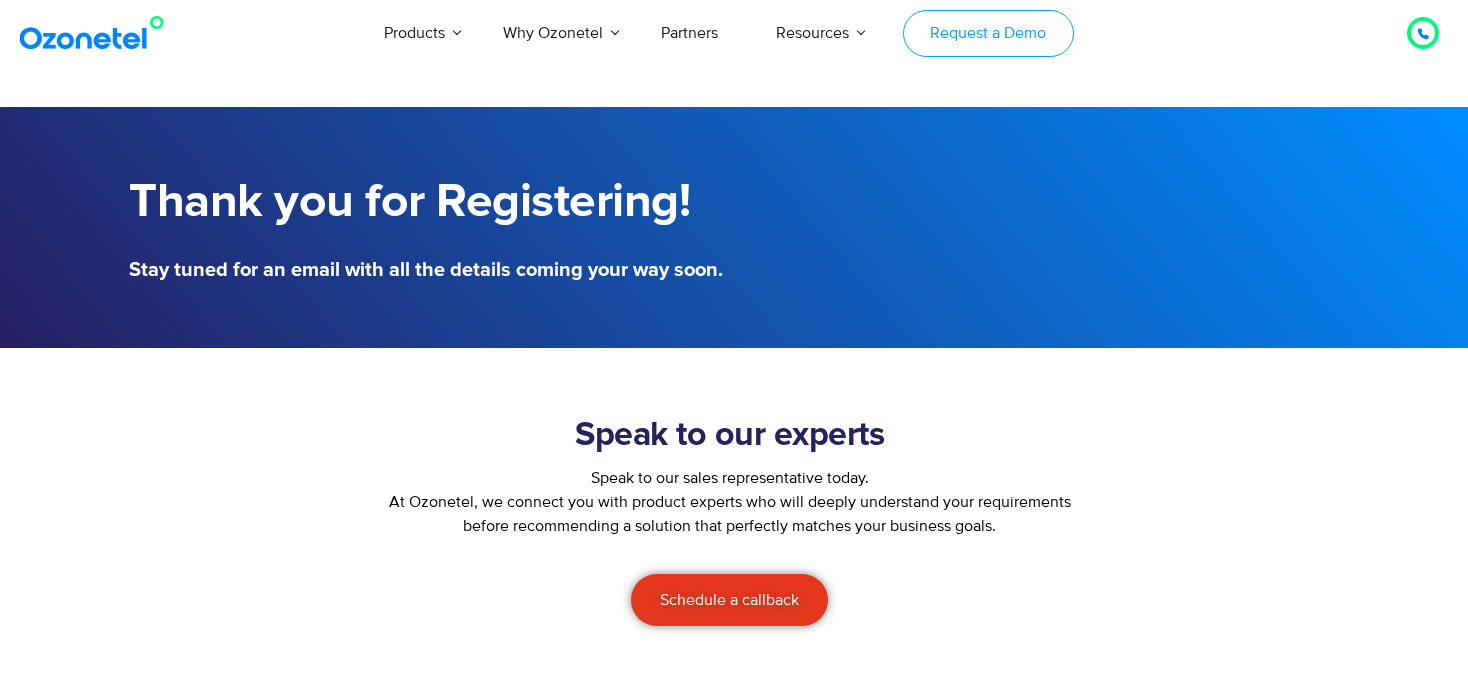 click on "Request a Demo" at bounding box center [988, 33] 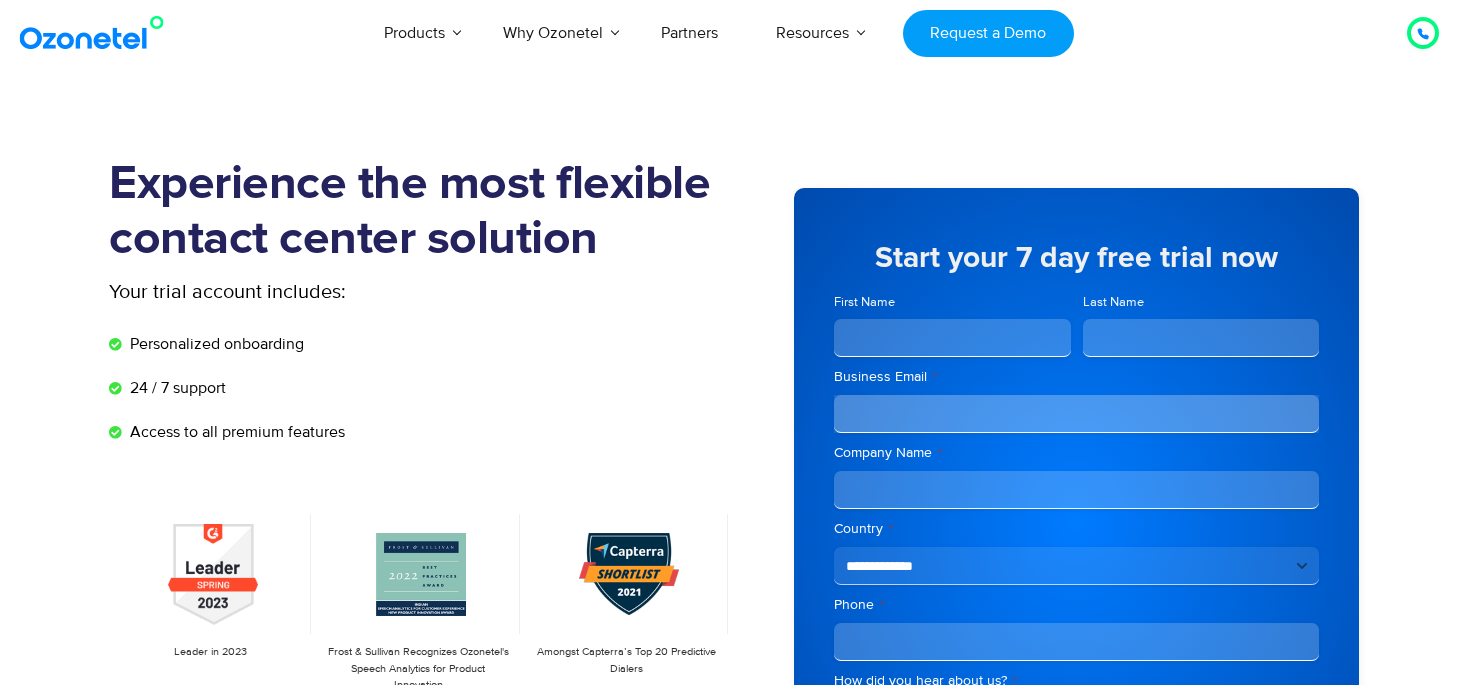scroll, scrollTop: 0, scrollLeft: 0, axis: both 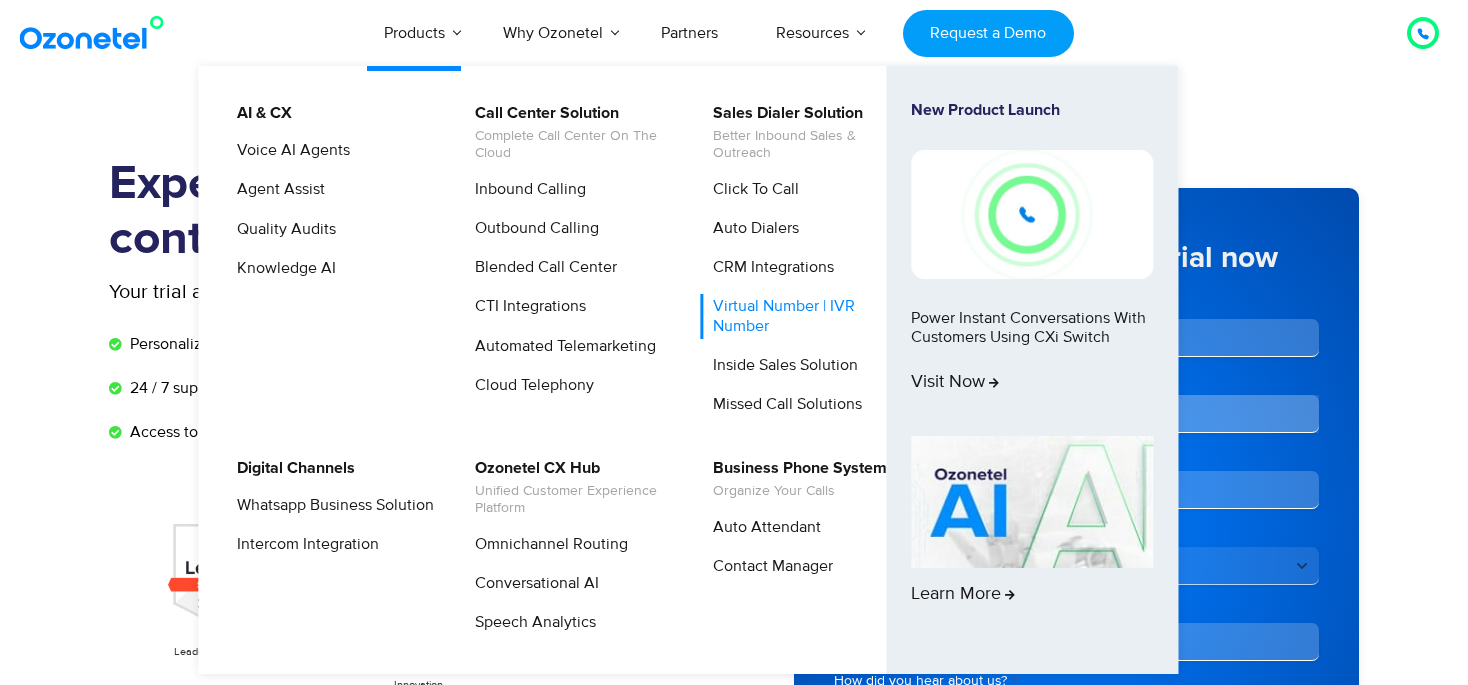 click on "Virtual Number | IVR Number" at bounding box center (806, 316) 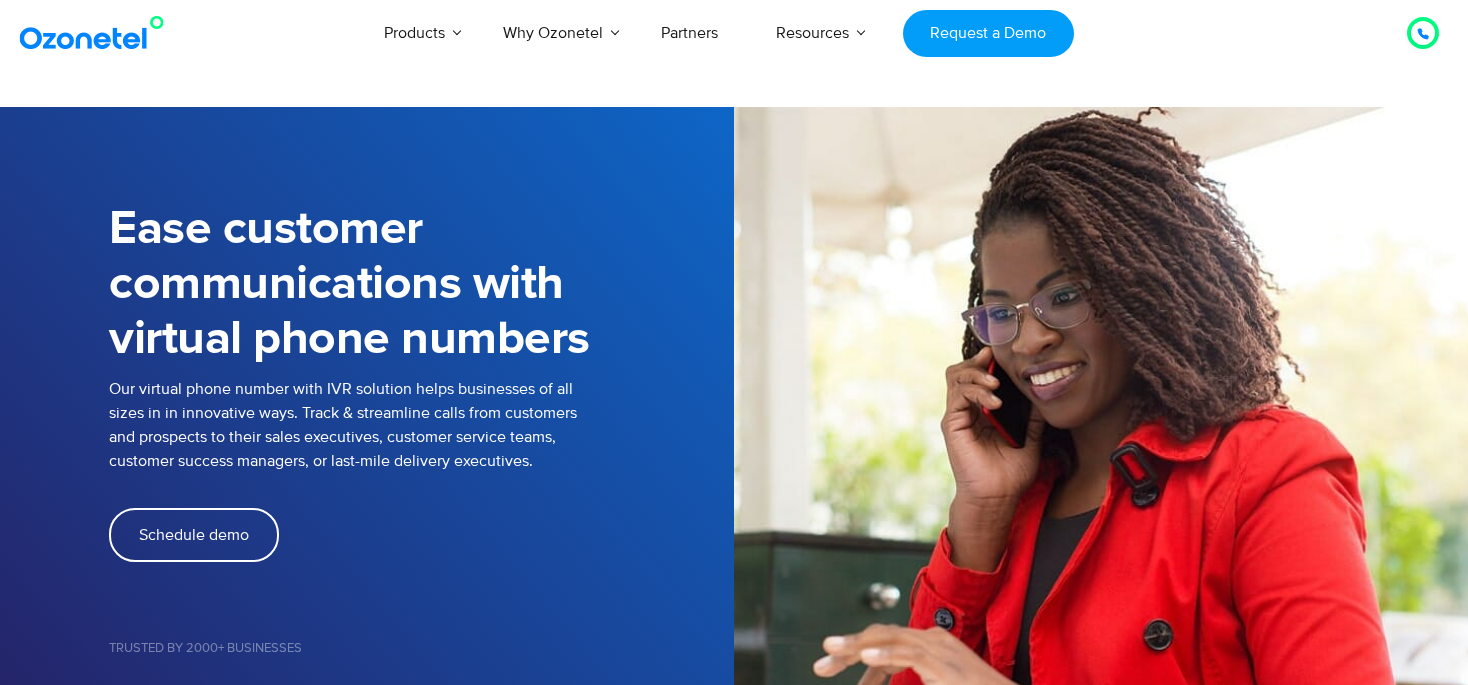 scroll, scrollTop: 0, scrollLeft: 0, axis: both 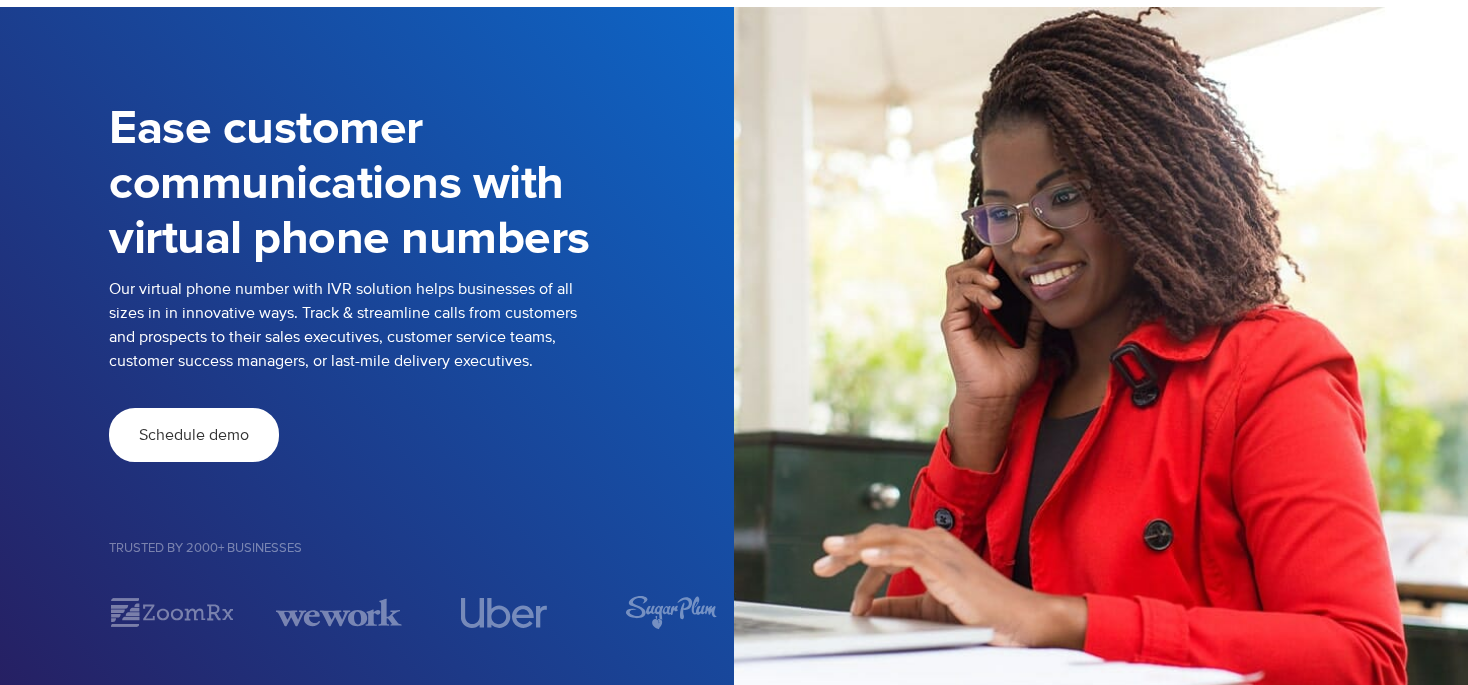 click on "Schedule demo" at bounding box center (194, 435) 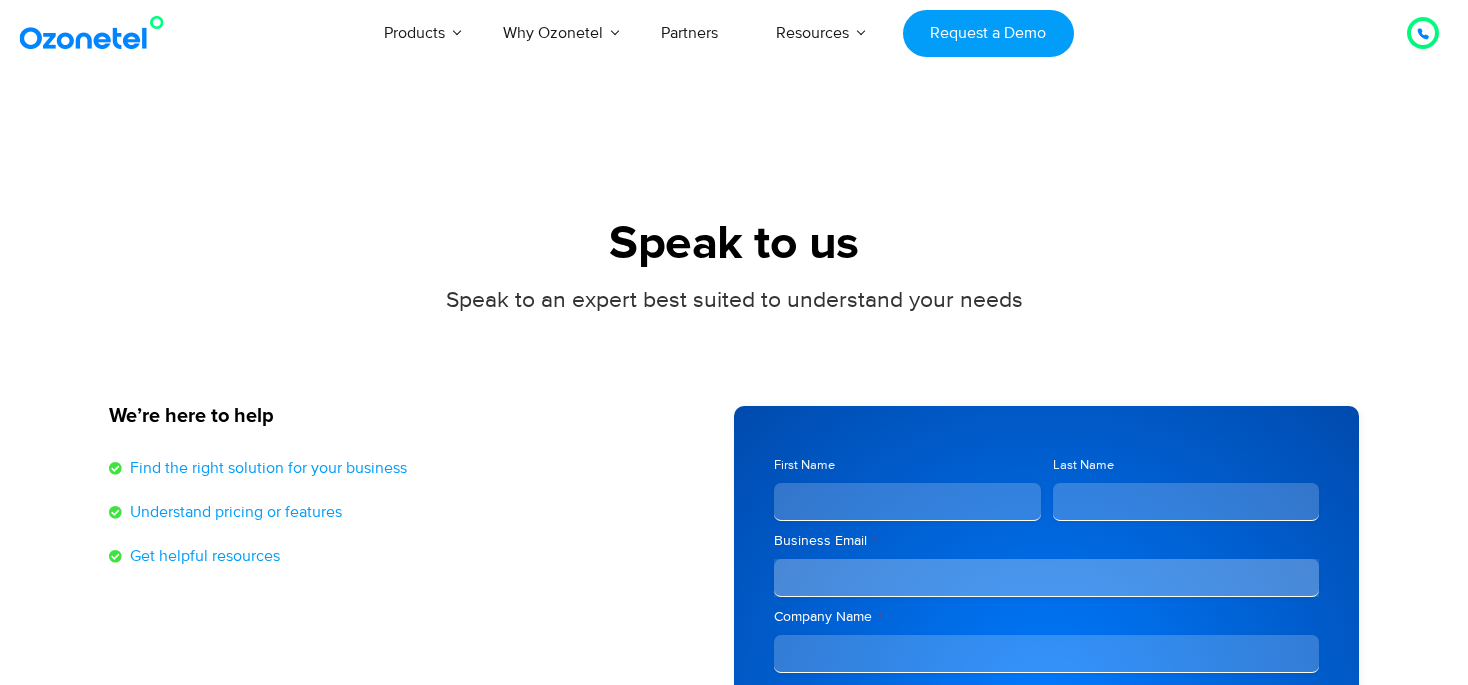 scroll, scrollTop: 0, scrollLeft: 0, axis: both 